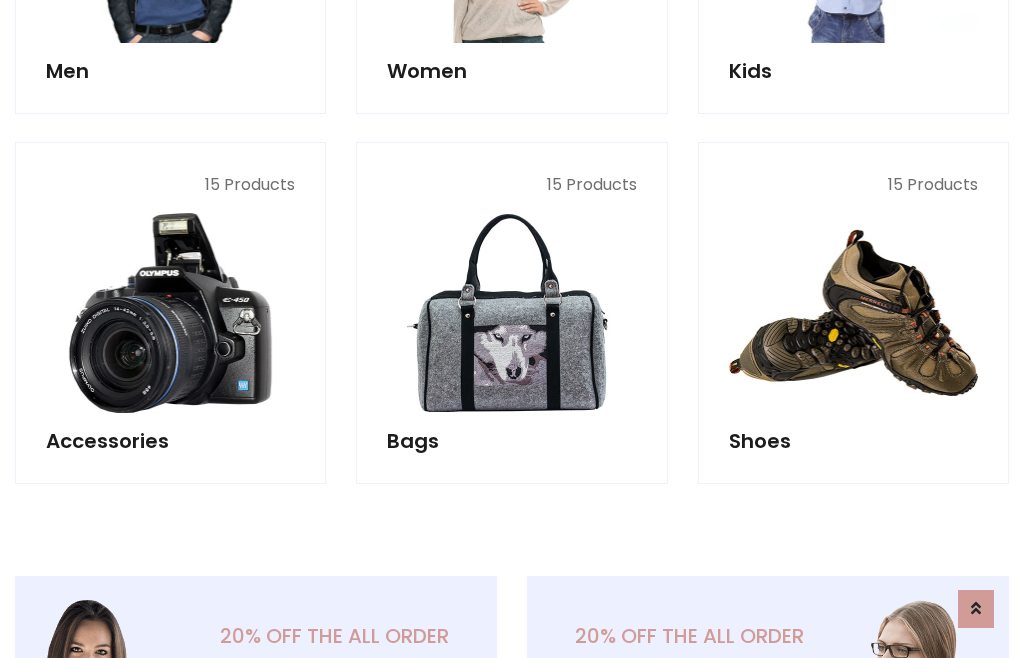 scroll, scrollTop: 853, scrollLeft: 0, axis: vertical 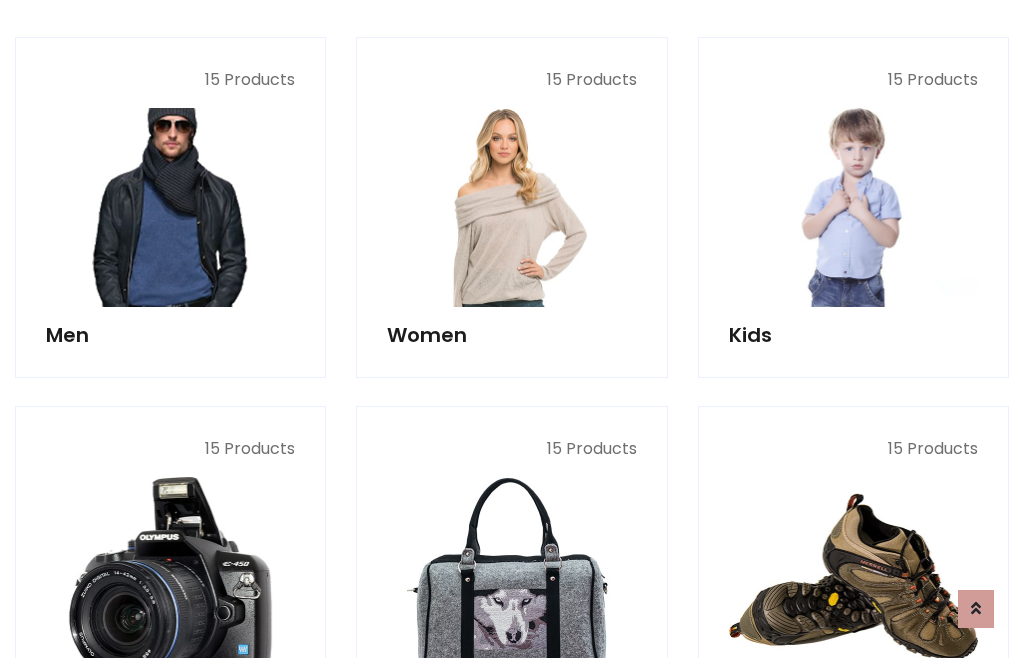 click at bounding box center [170, 207] 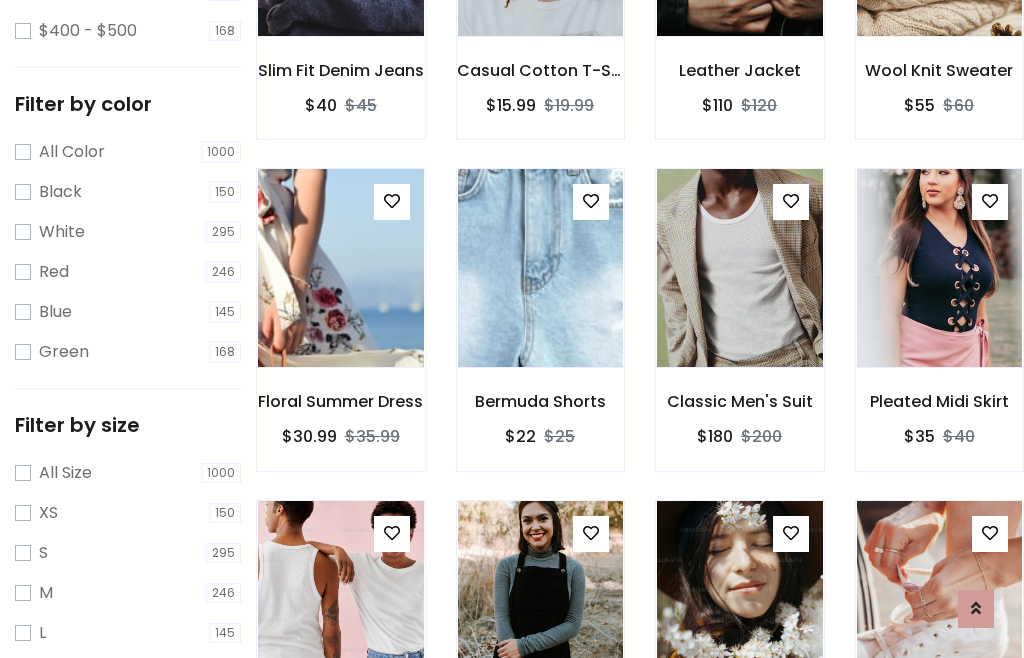 scroll, scrollTop: 807, scrollLeft: 0, axis: vertical 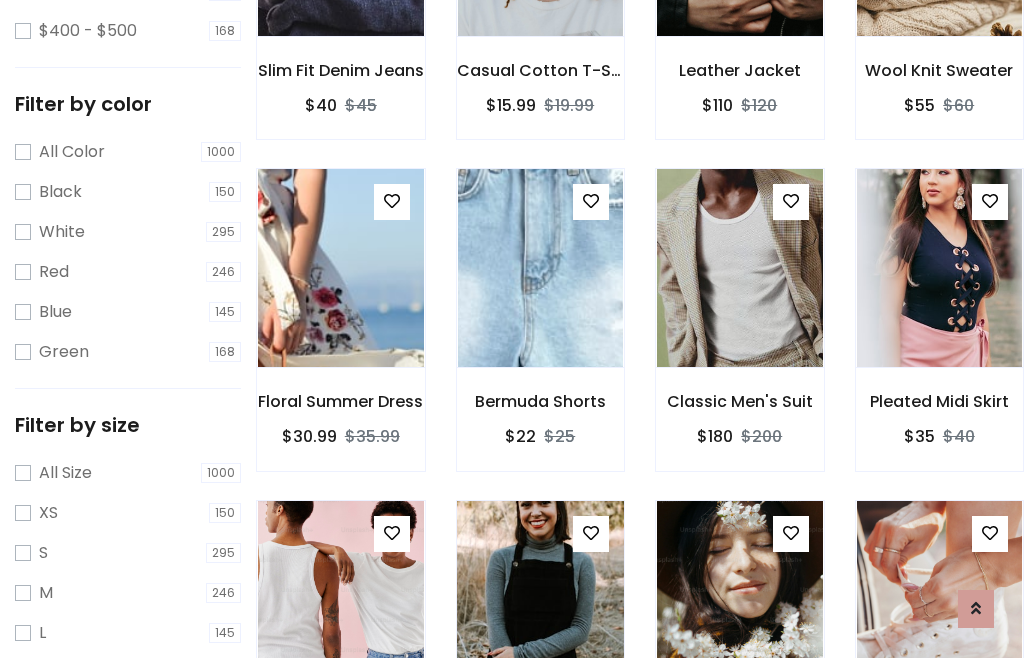 click at bounding box center (540, 600) 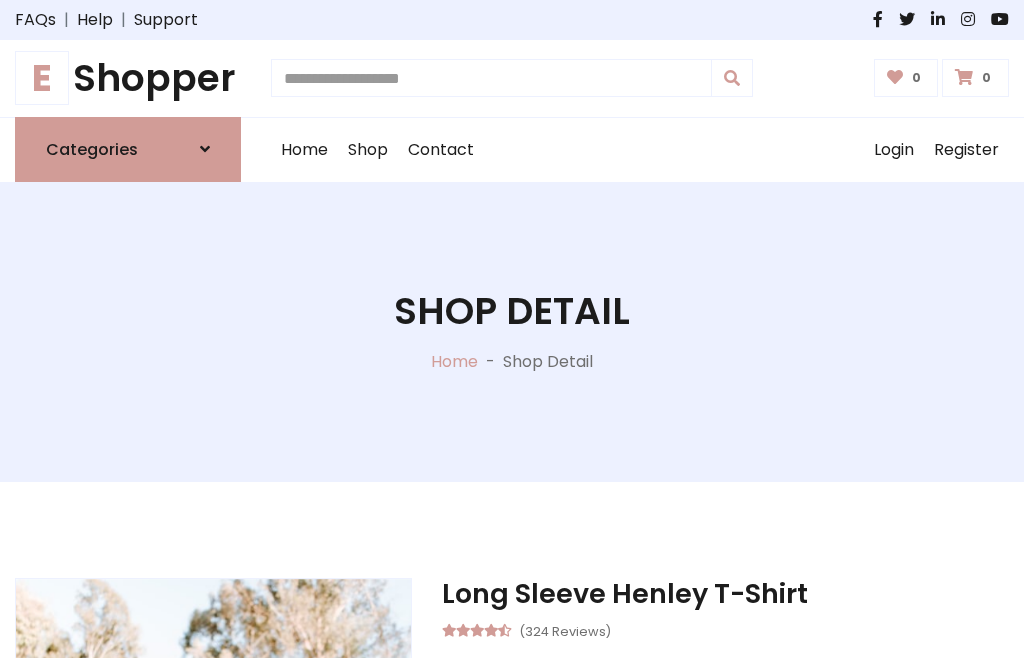 click on "M" at bounding box center [650, 774] 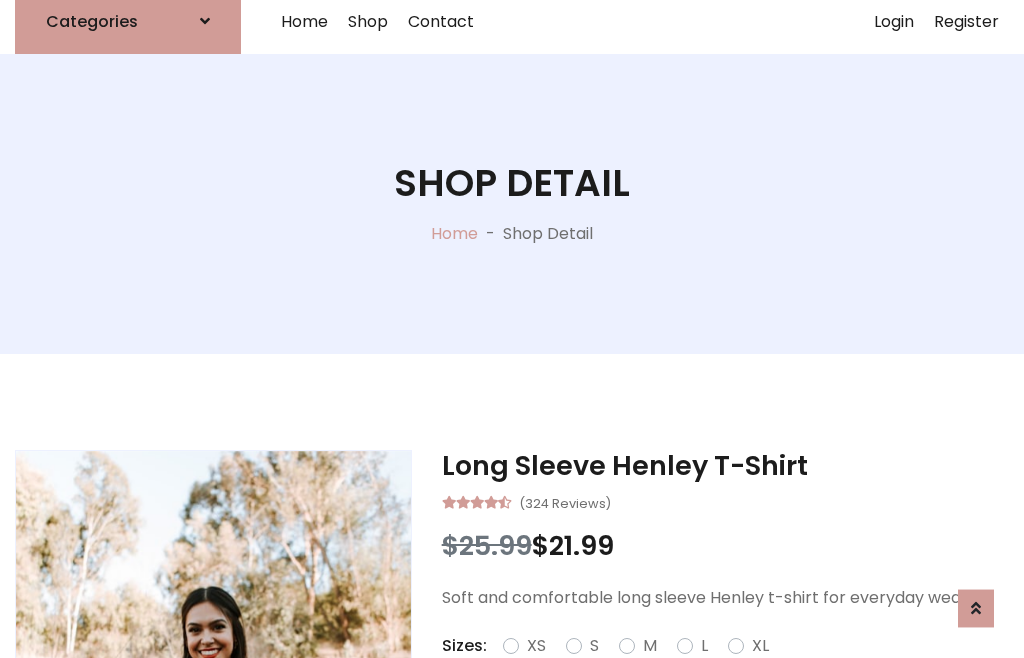 click on "Red" at bounding box center (732, 670) 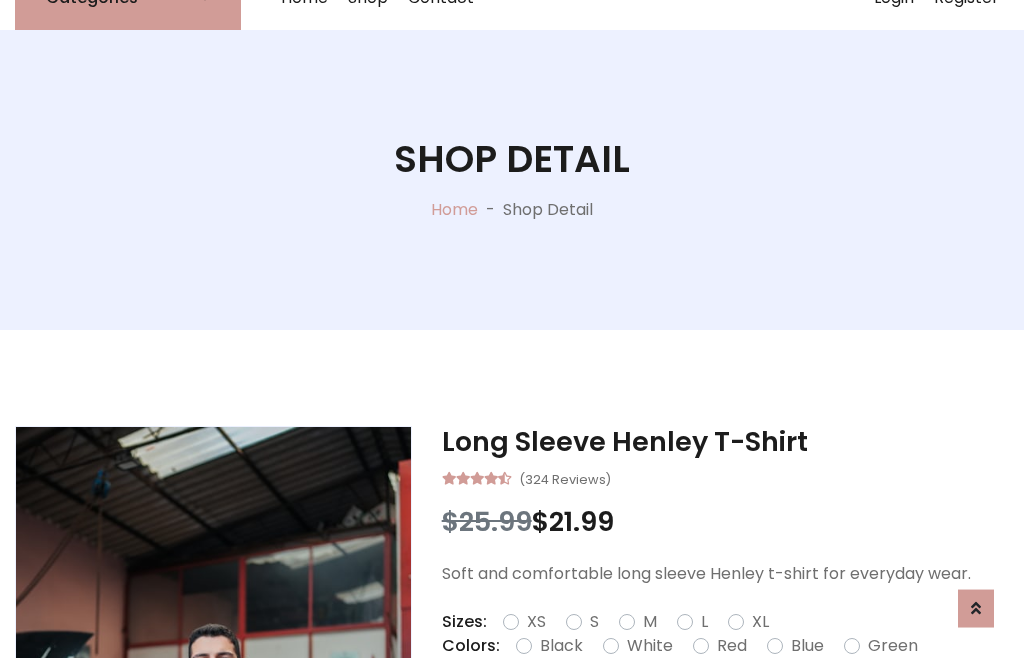 click on "Add To Cart" at bounding box center (663, 709) 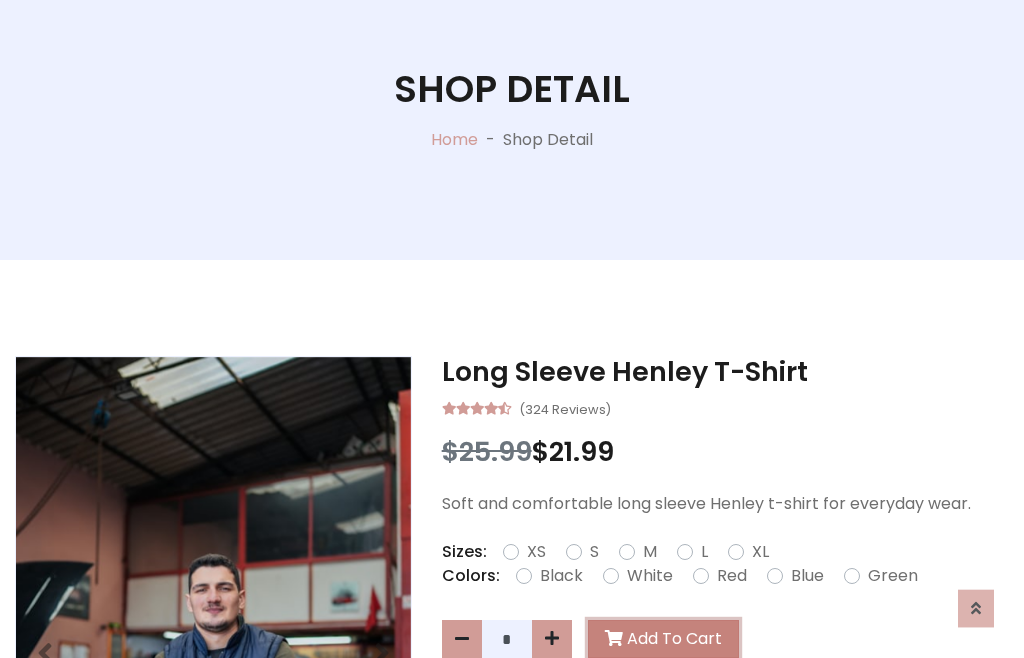scroll, scrollTop: 0, scrollLeft: 0, axis: both 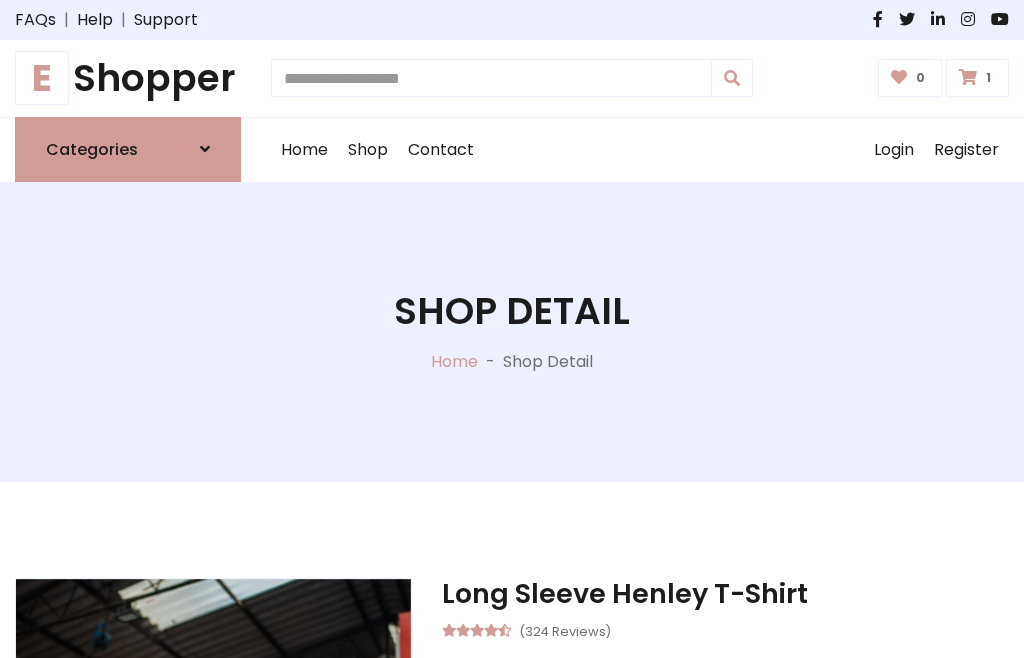 click at bounding box center (968, 77) 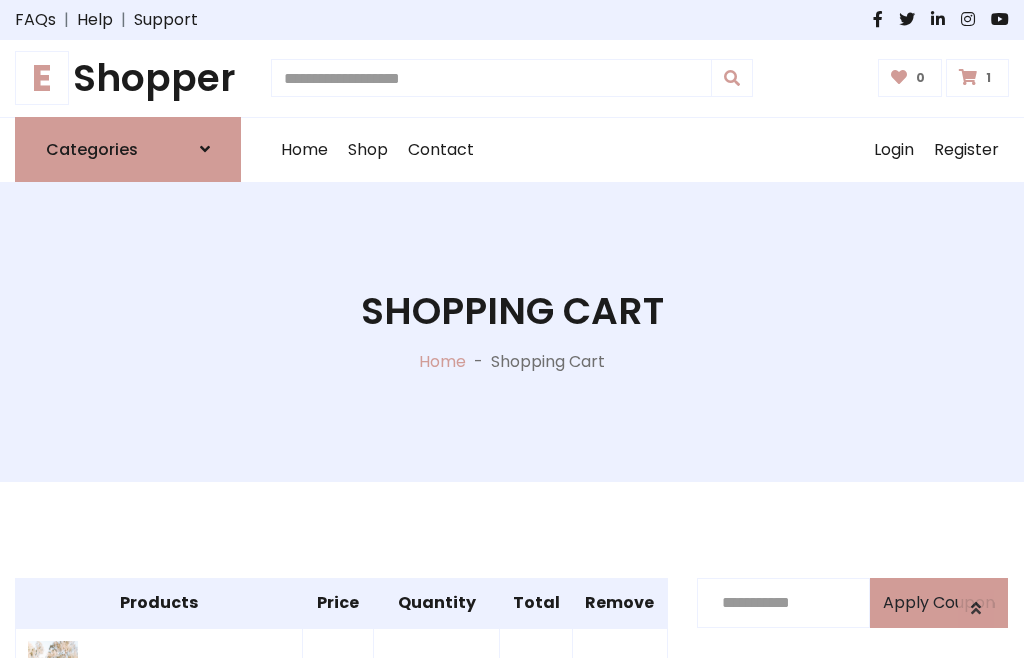 scroll, scrollTop: 474, scrollLeft: 0, axis: vertical 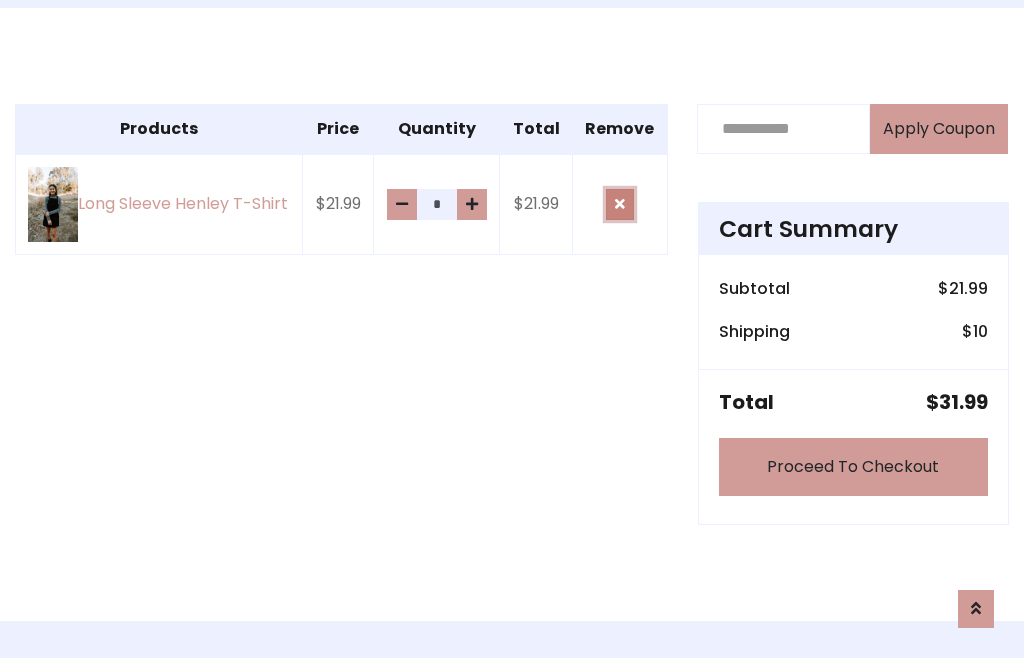 click at bounding box center (620, 204) 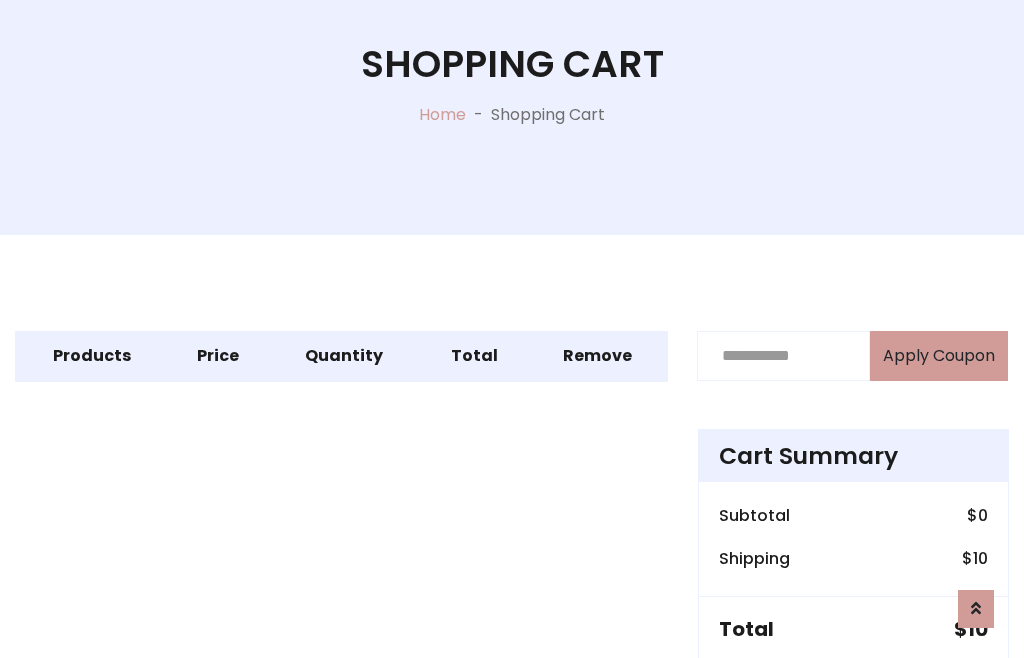 click on "Proceed To Checkout" at bounding box center [853, 694] 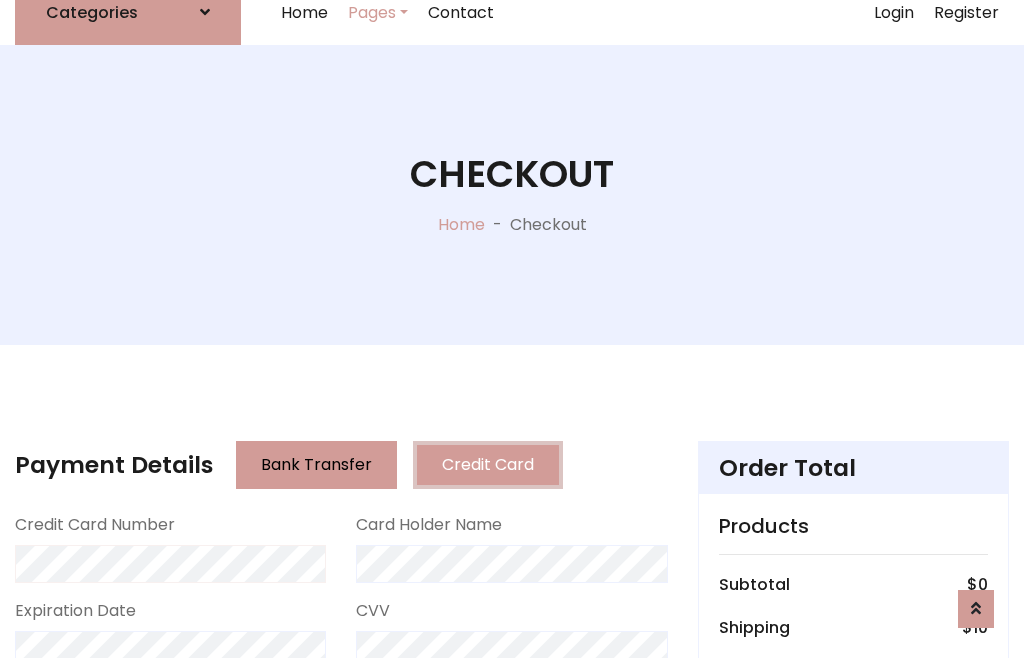 scroll, scrollTop: 137, scrollLeft: 0, axis: vertical 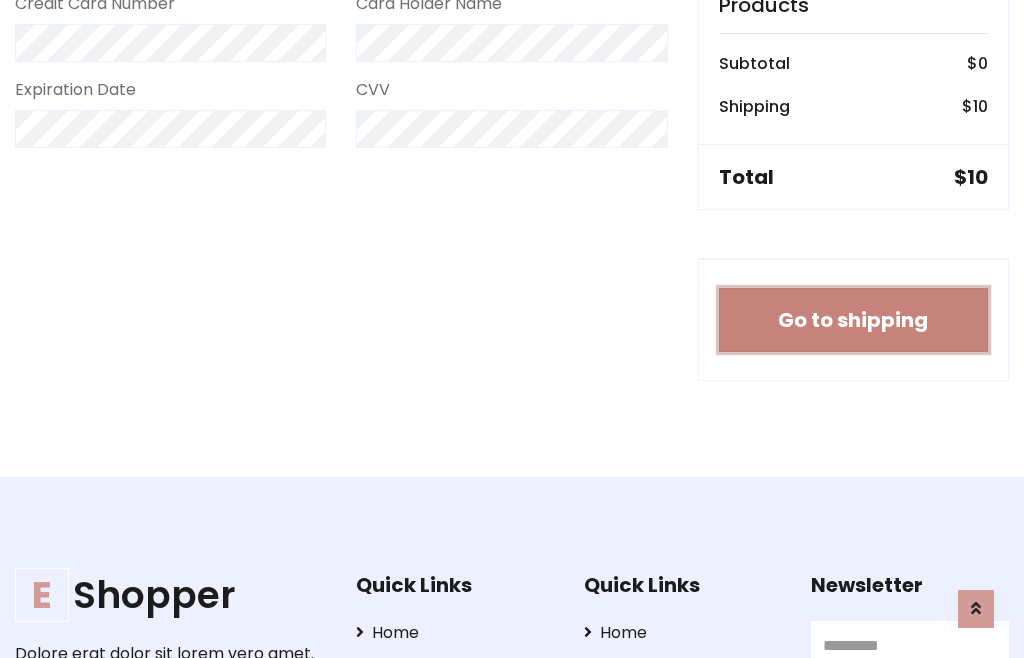 click on "Go to shipping" at bounding box center (853, 320) 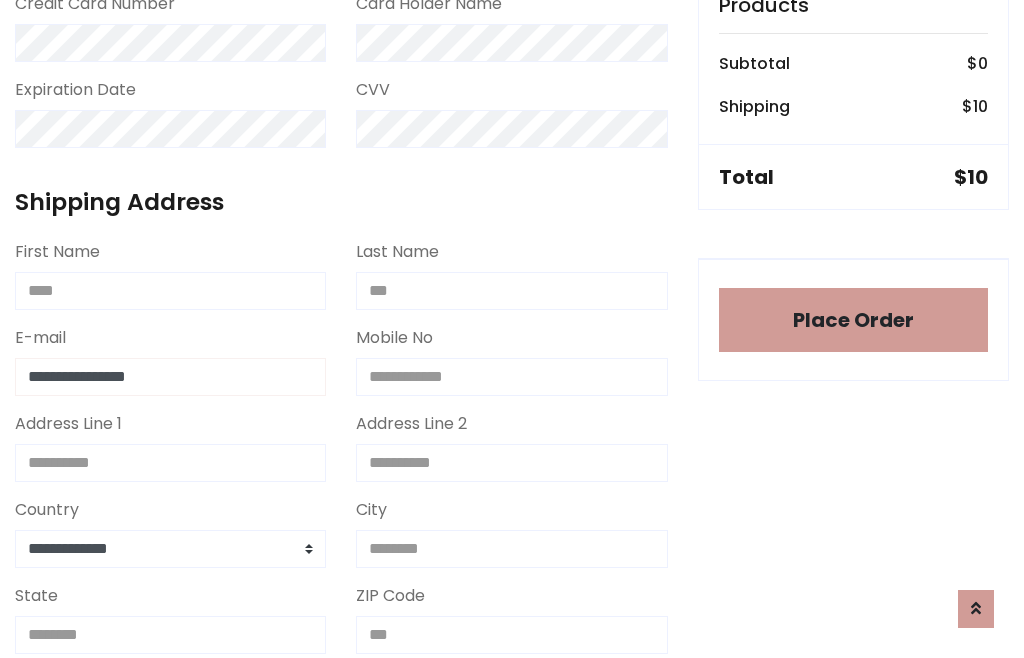 type on "**********" 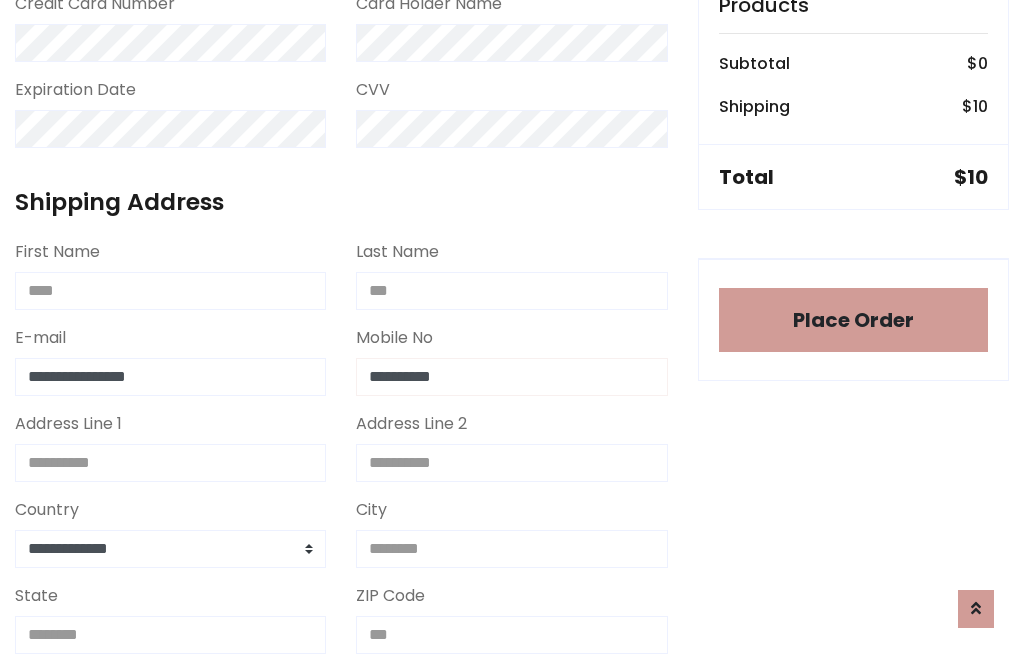 type on "**********" 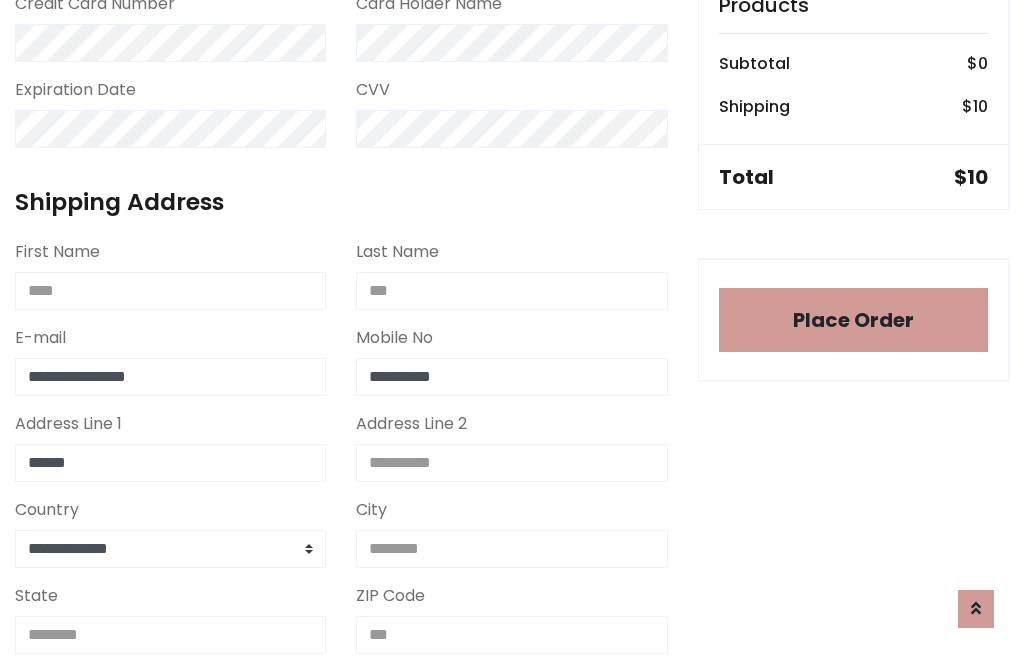 type on "******" 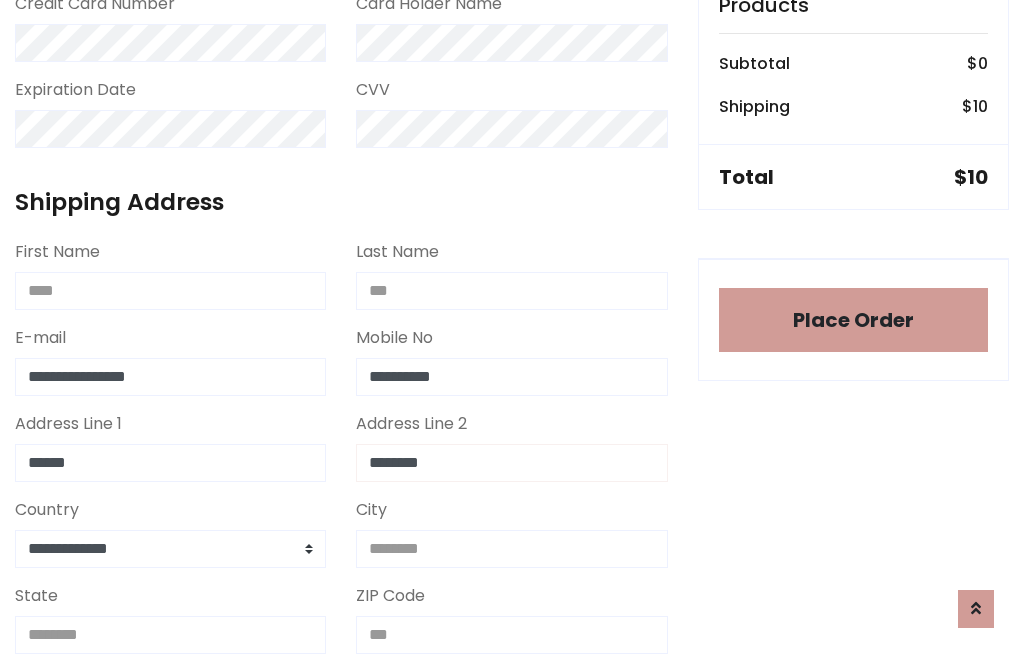 type on "********" 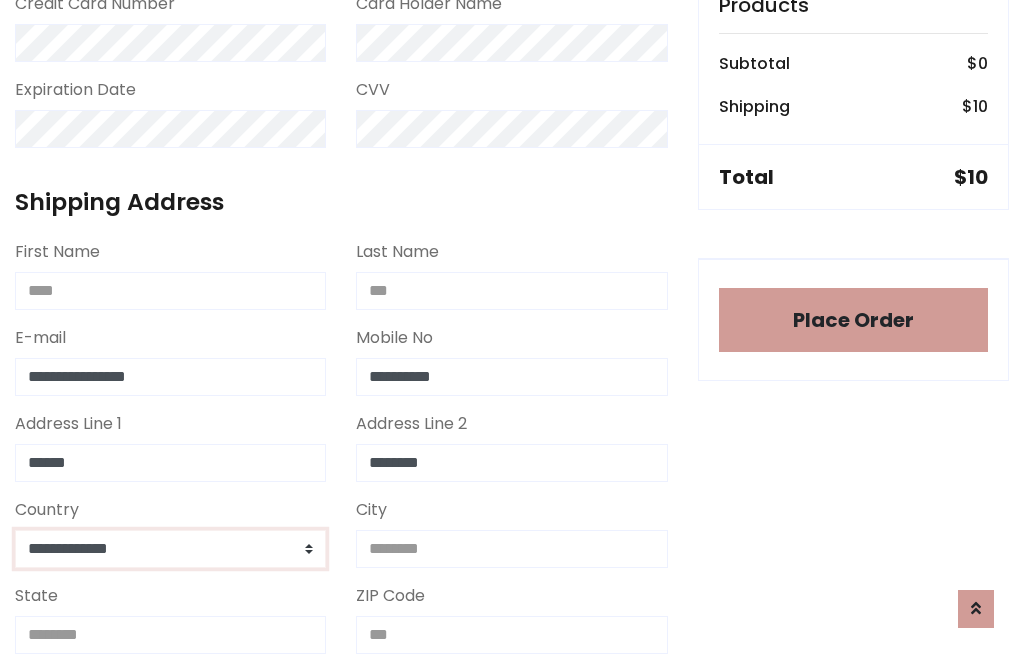 select on "*******" 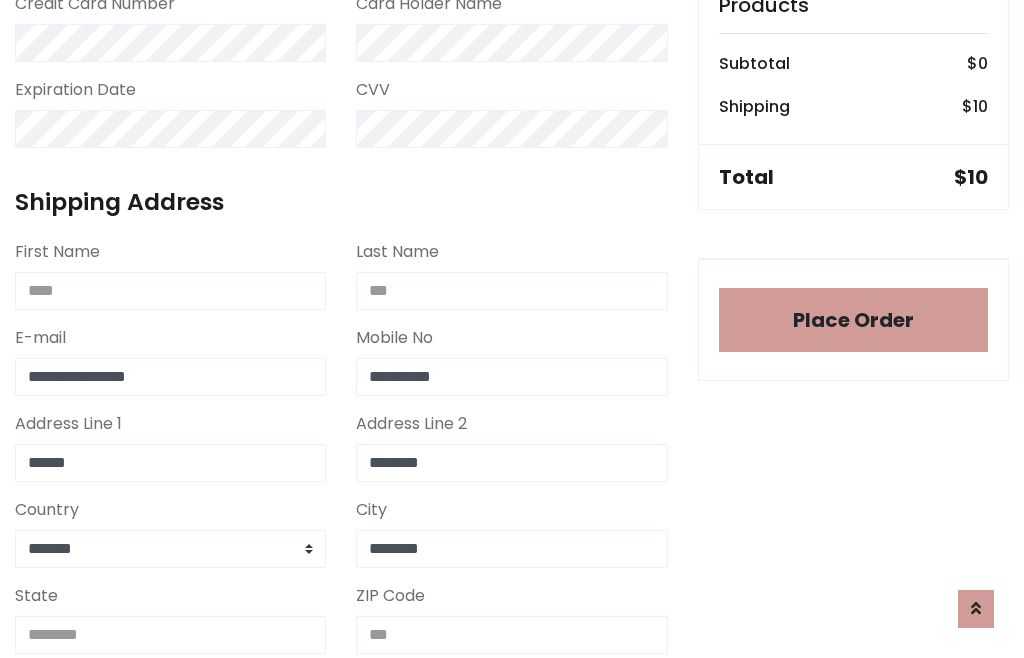 type on "********" 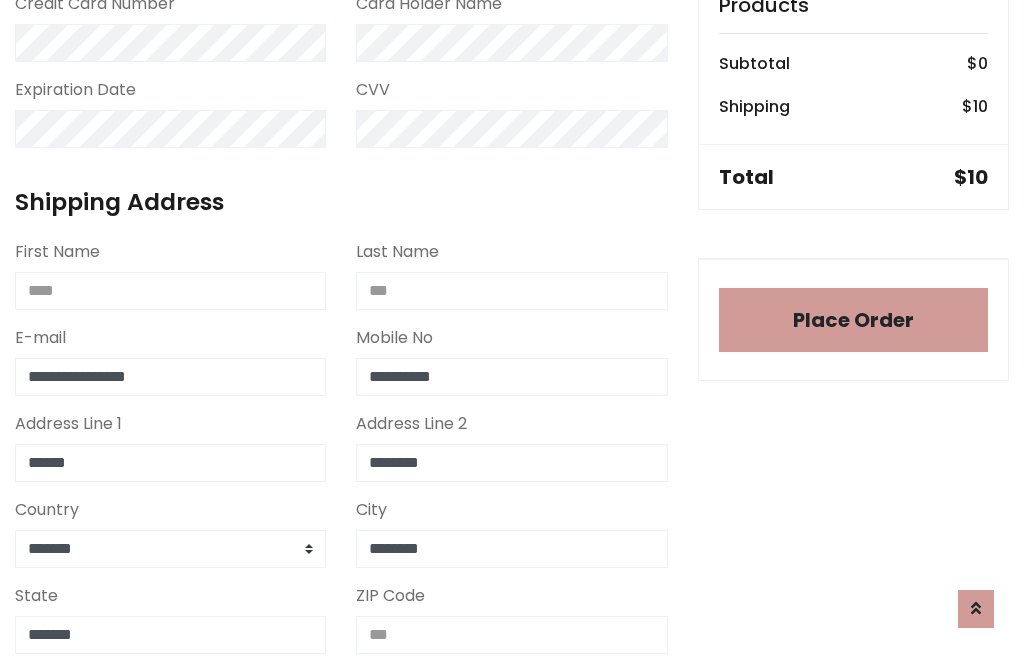type on "*******" 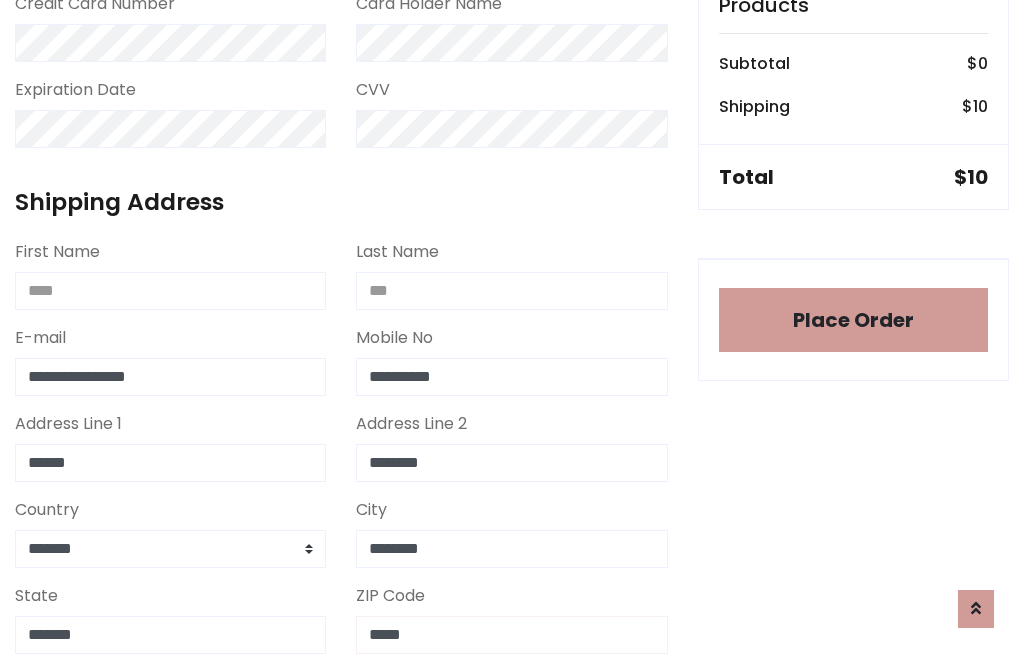 scroll, scrollTop: 403, scrollLeft: 0, axis: vertical 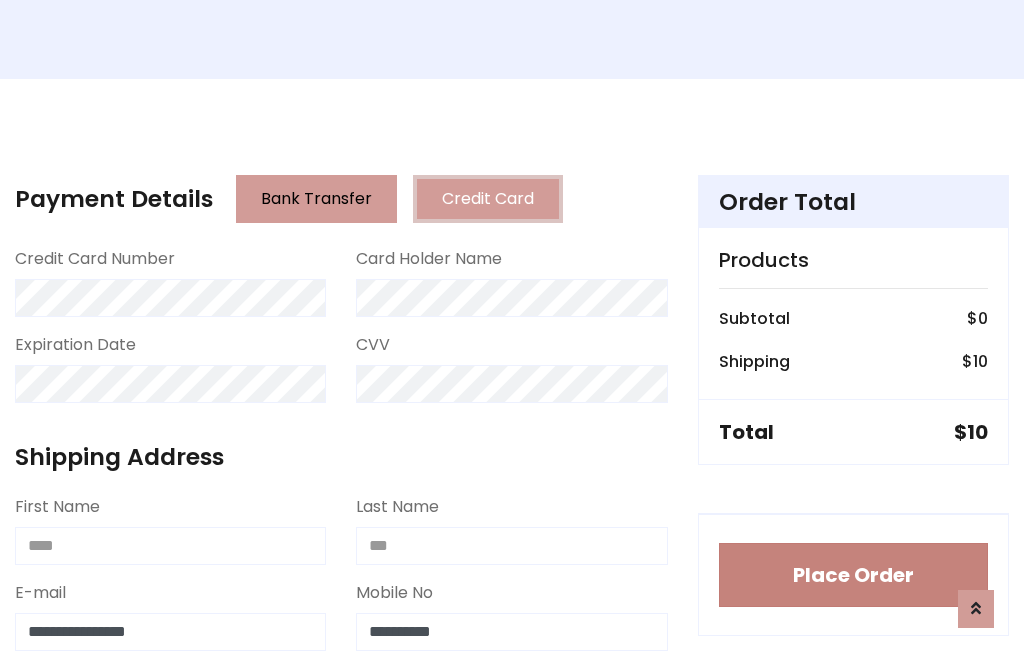 type on "*****" 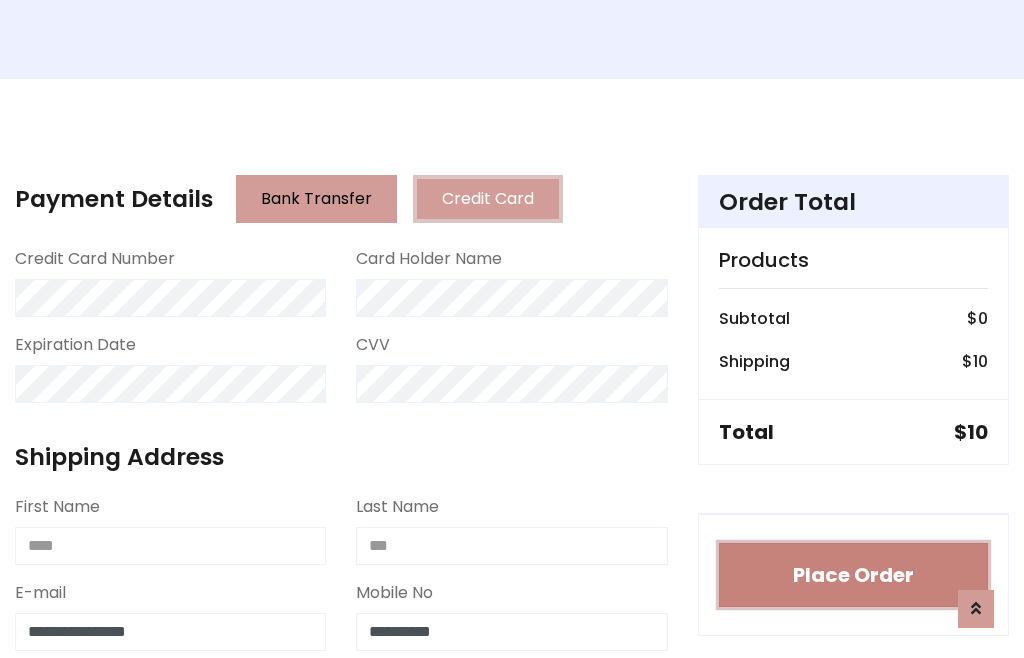 click on "Place Order" at bounding box center (853, 575) 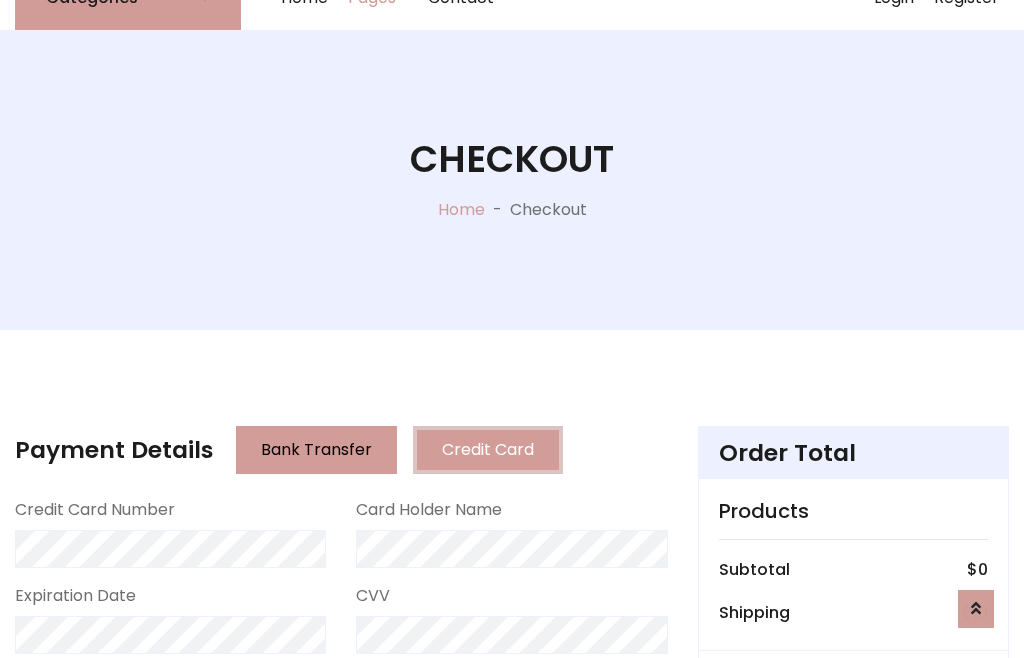 scroll, scrollTop: 0, scrollLeft: 0, axis: both 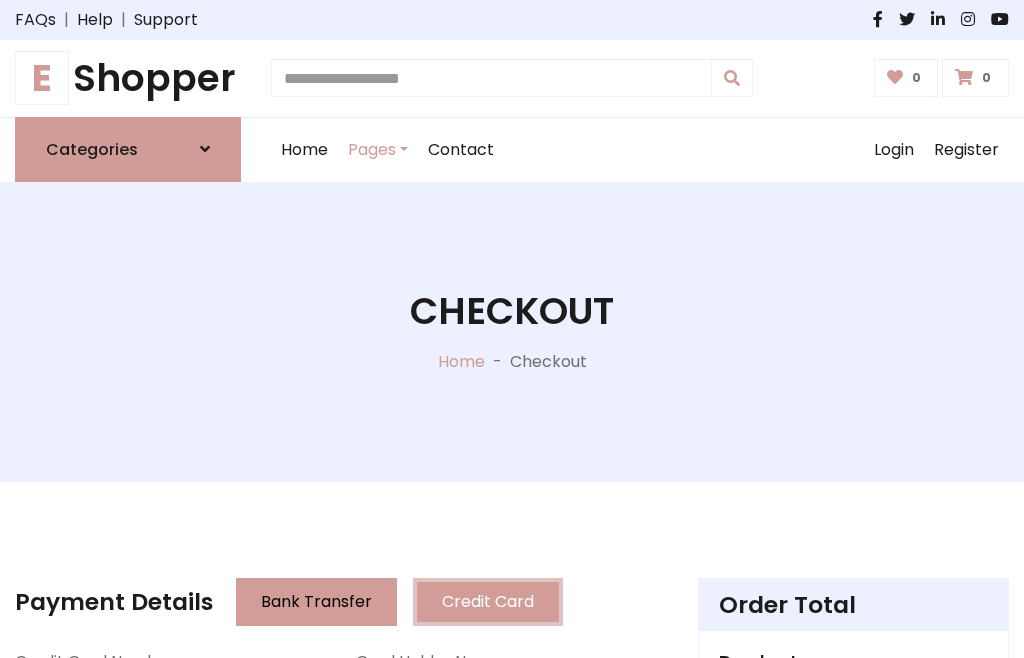 click on "E Shopper" at bounding box center [128, 78] 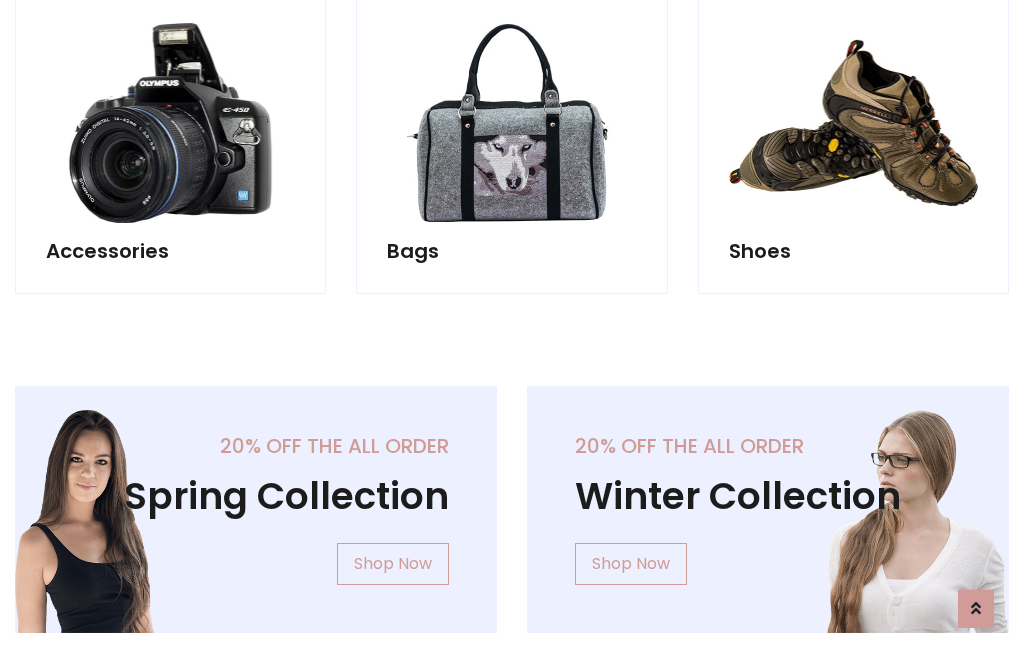 scroll, scrollTop: 770, scrollLeft: 0, axis: vertical 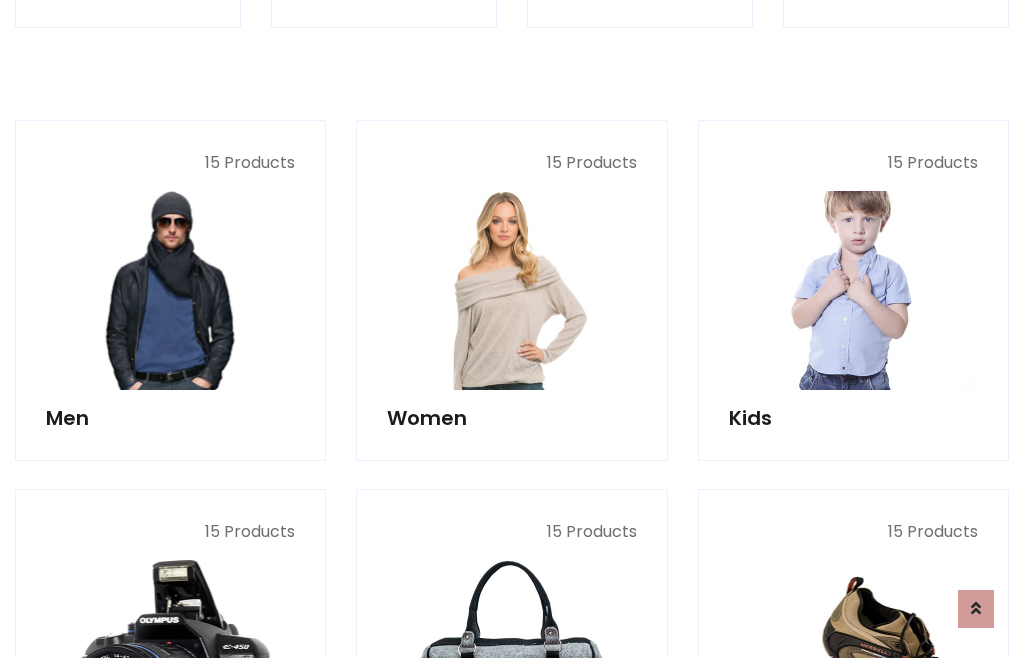 click at bounding box center (853, 290) 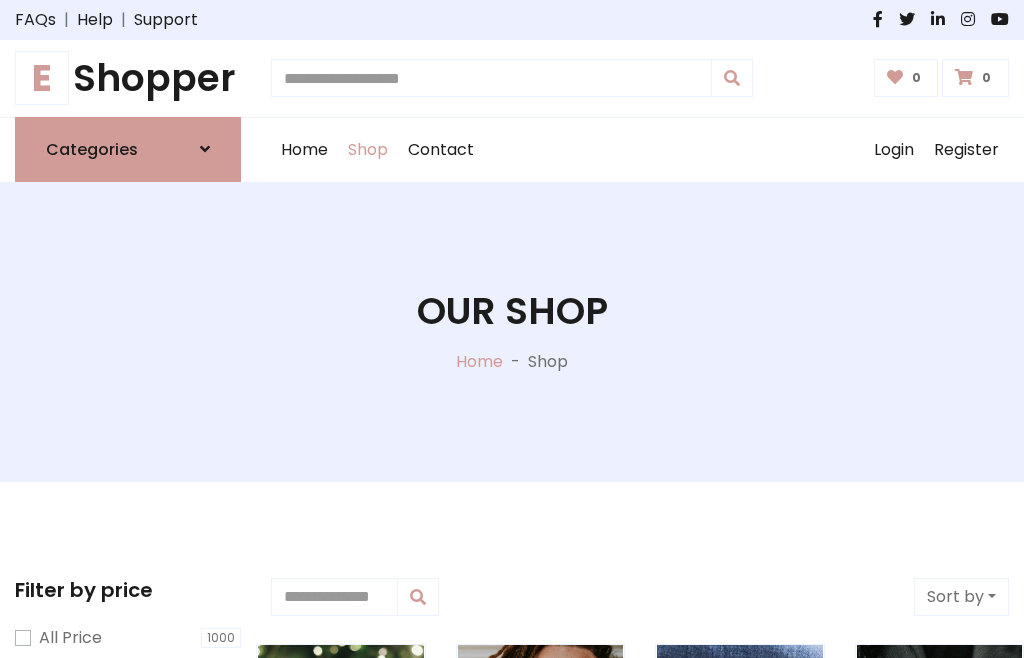 scroll, scrollTop: 549, scrollLeft: 0, axis: vertical 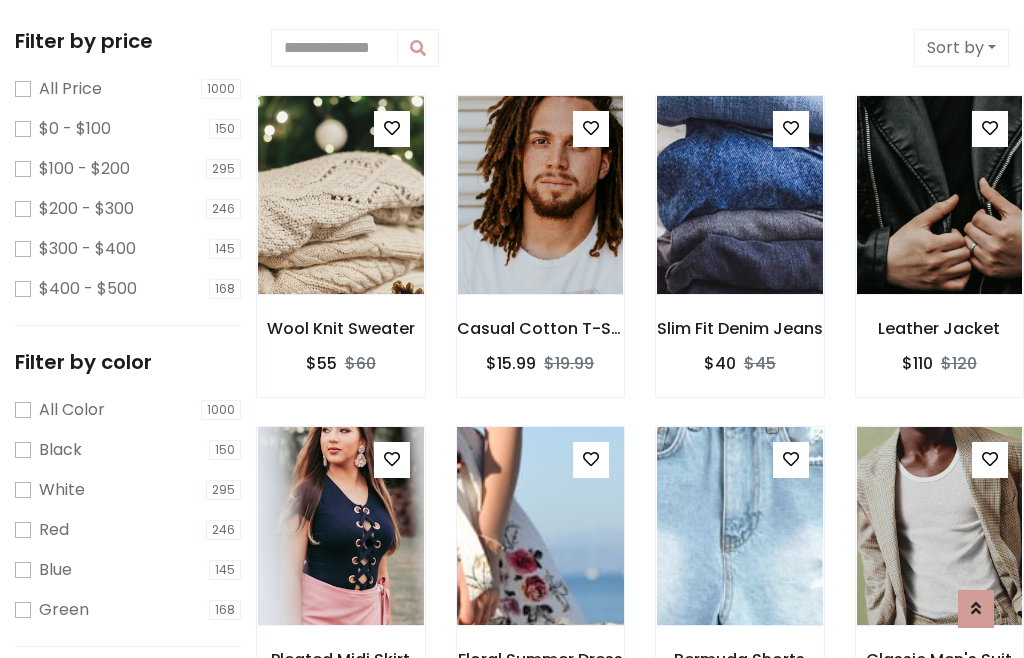 click at bounding box center [591, 459] 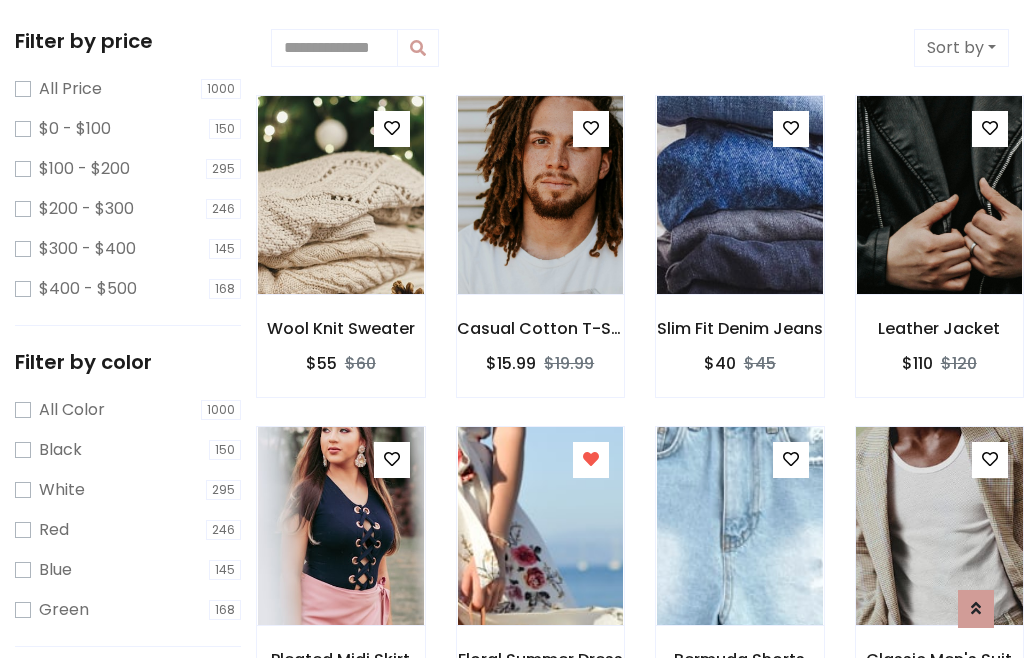 click at bounding box center [939, 526] 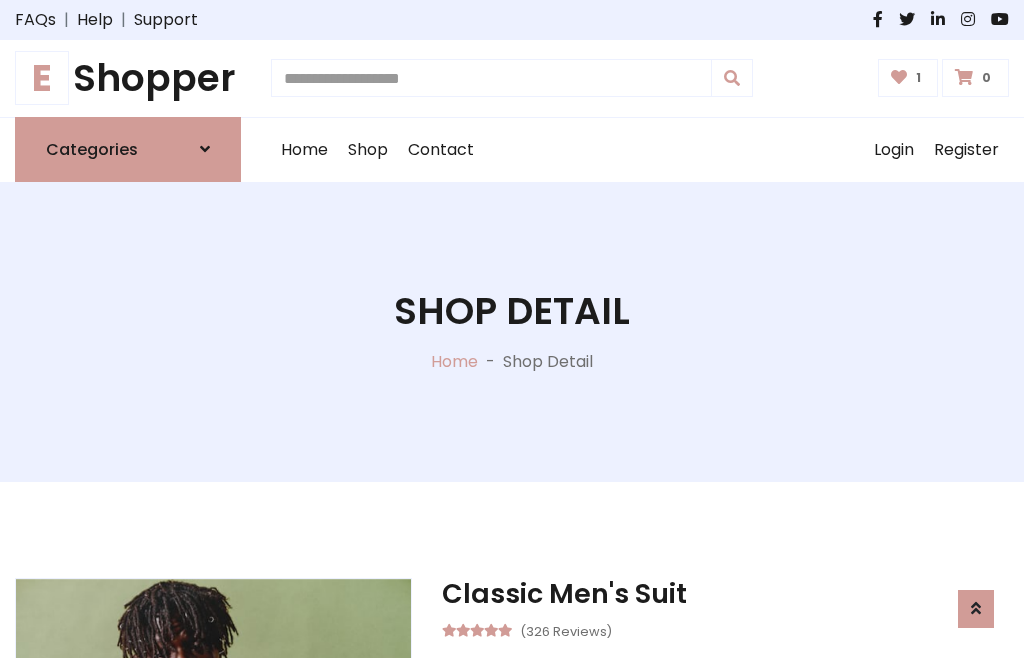 scroll, scrollTop: 262, scrollLeft: 0, axis: vertical 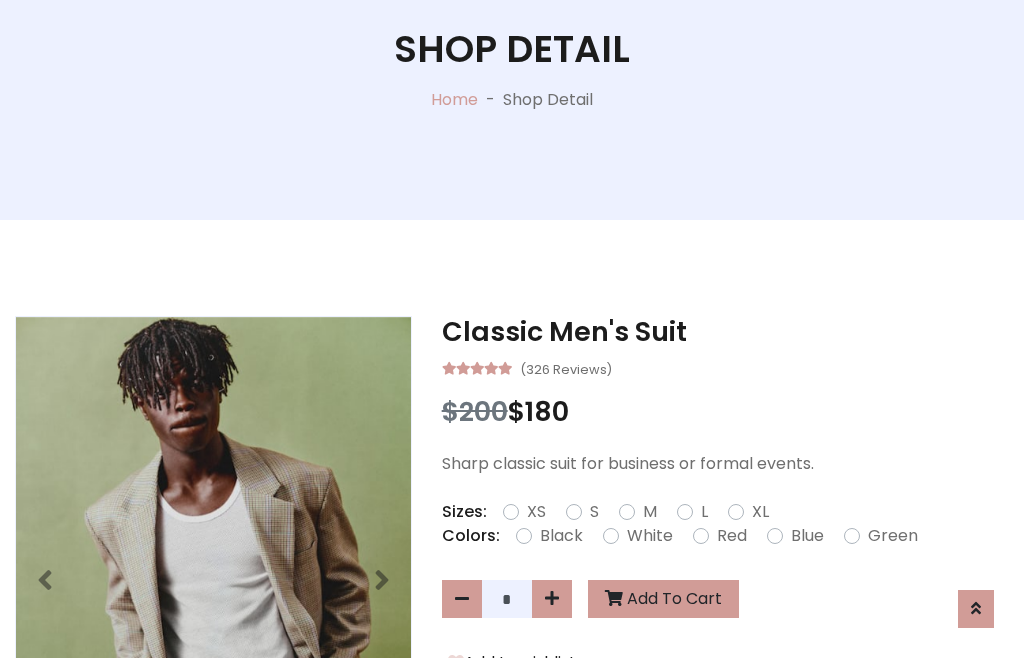 click on "XL" at bounding box center (760, 512) 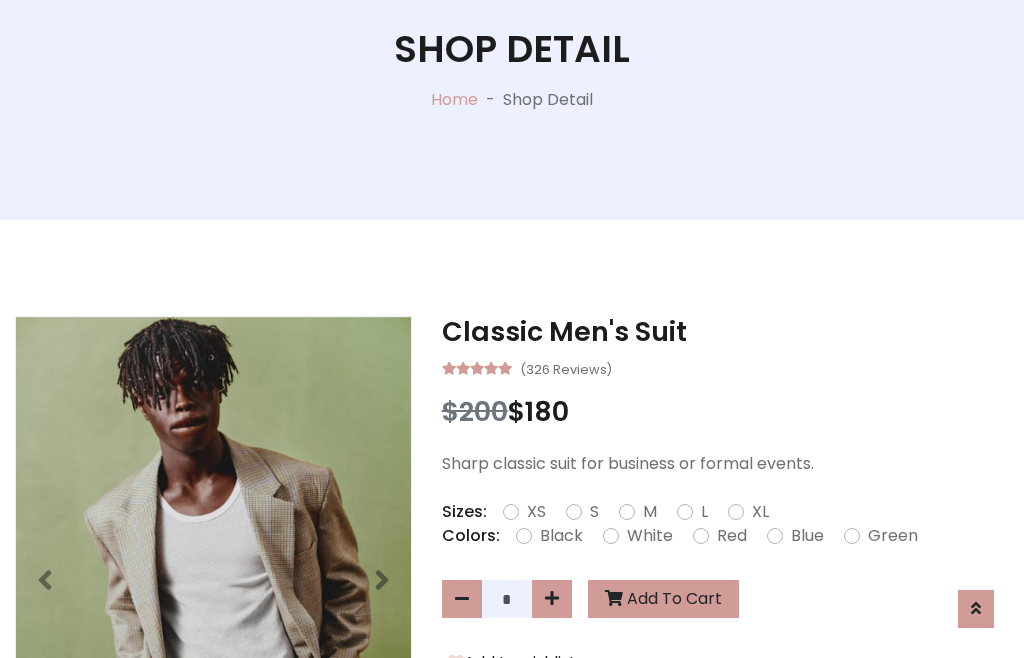 click on "Black" at bounding box center (561, 536) 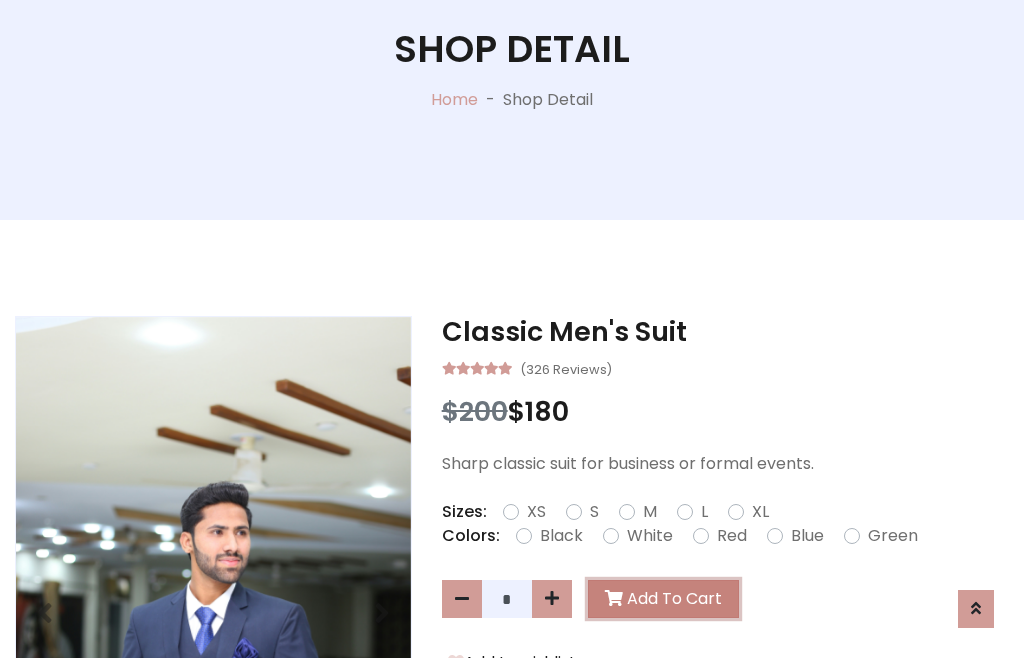 click on "Add To Cart" at bounding box center [663, 599] 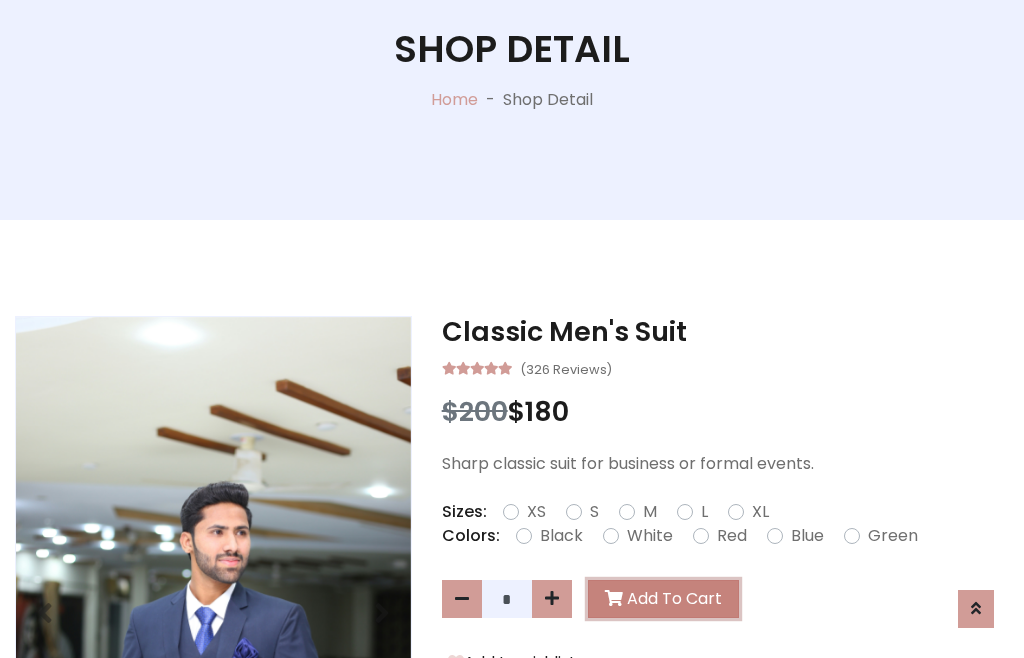 scroll, scrollTop: 0, scrollLeft: 0, axis: both 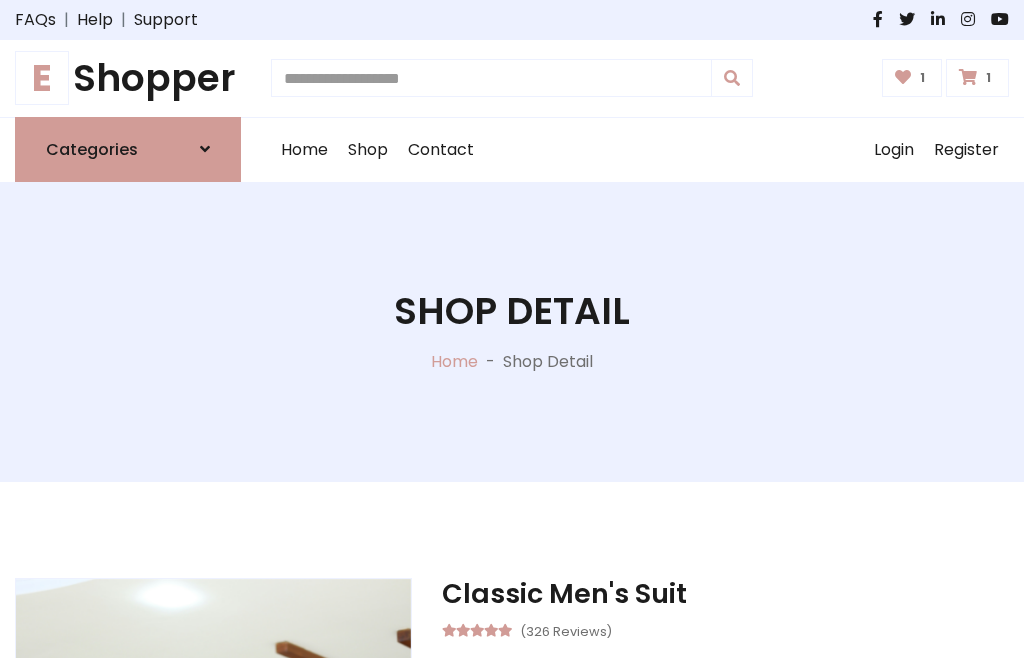 click at bounding box center (968, 77) 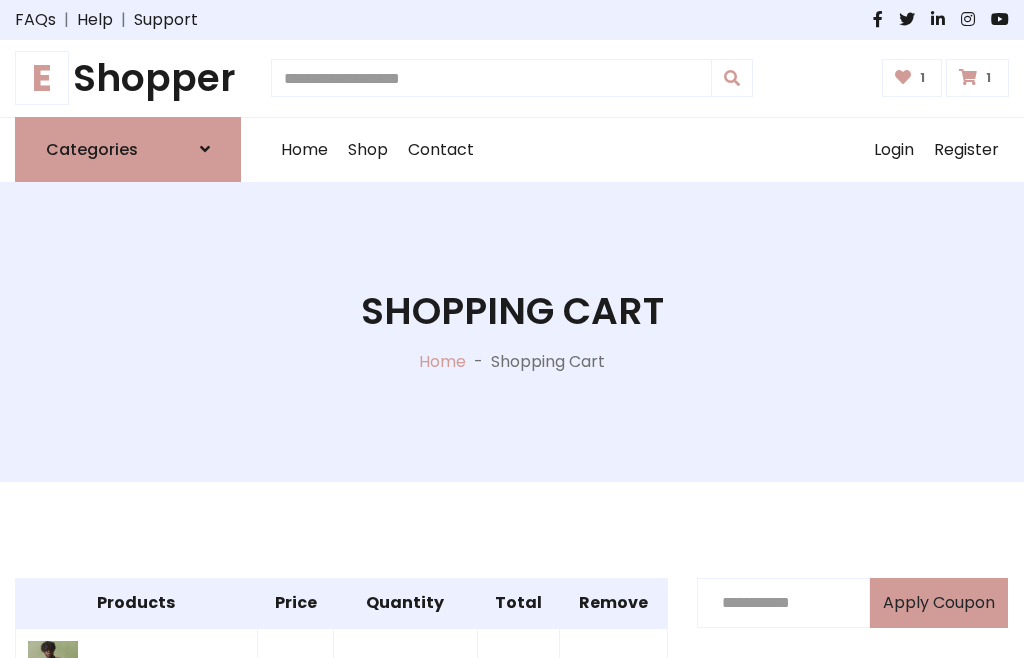 scroll, scrollTop: 570, scrollLeft: 0, axis: vertical 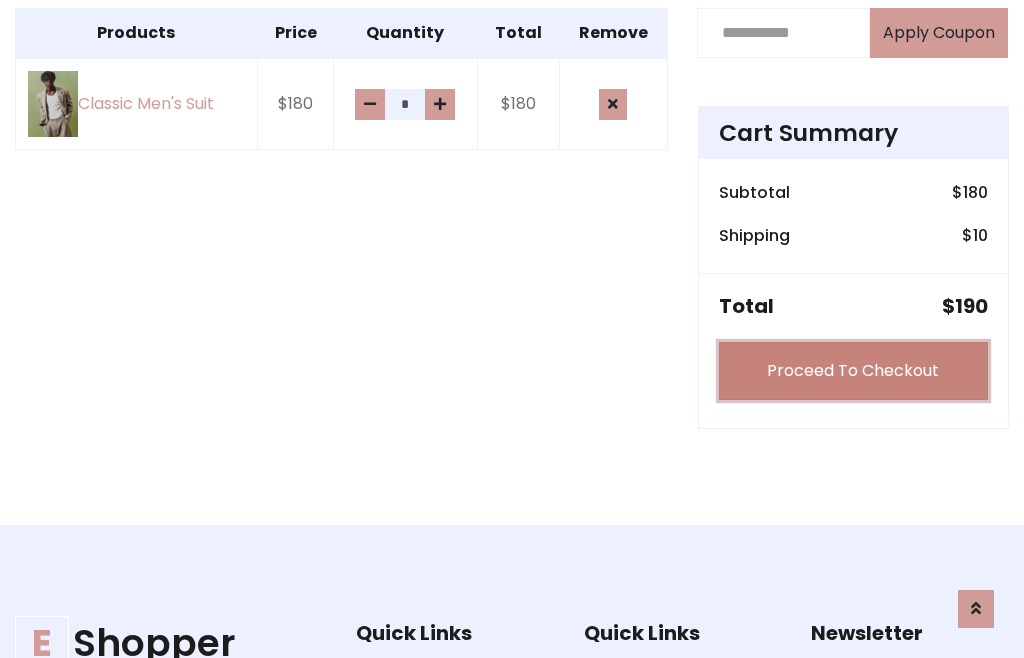 click on "Proceed To Checkout" at bounding box center [853, 371] 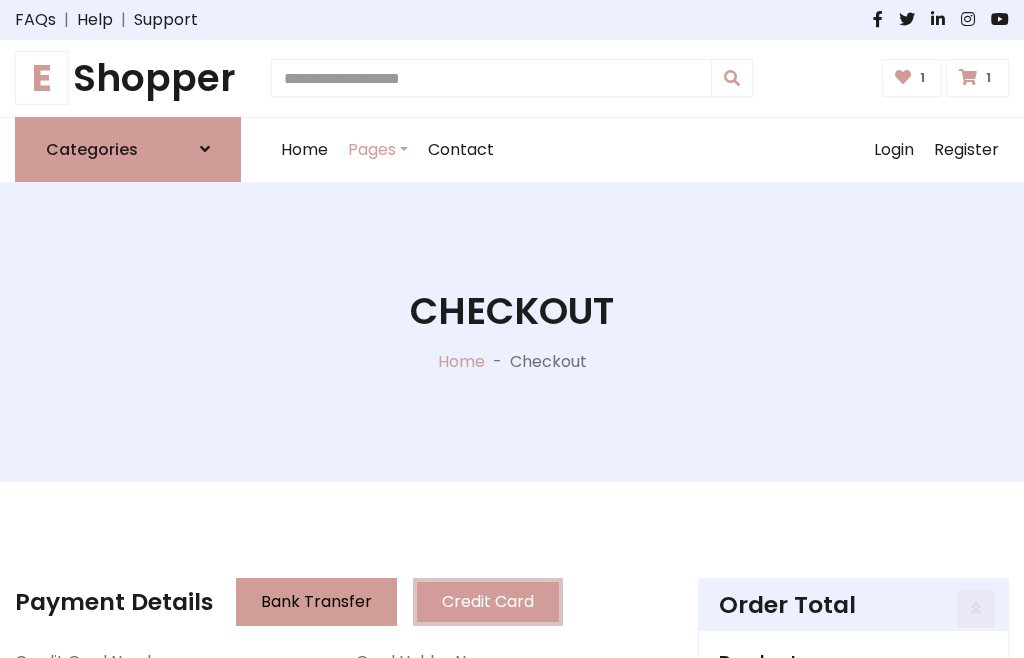 scroll, scrollTop: 201, scrollLeft: 0, axis: vertical 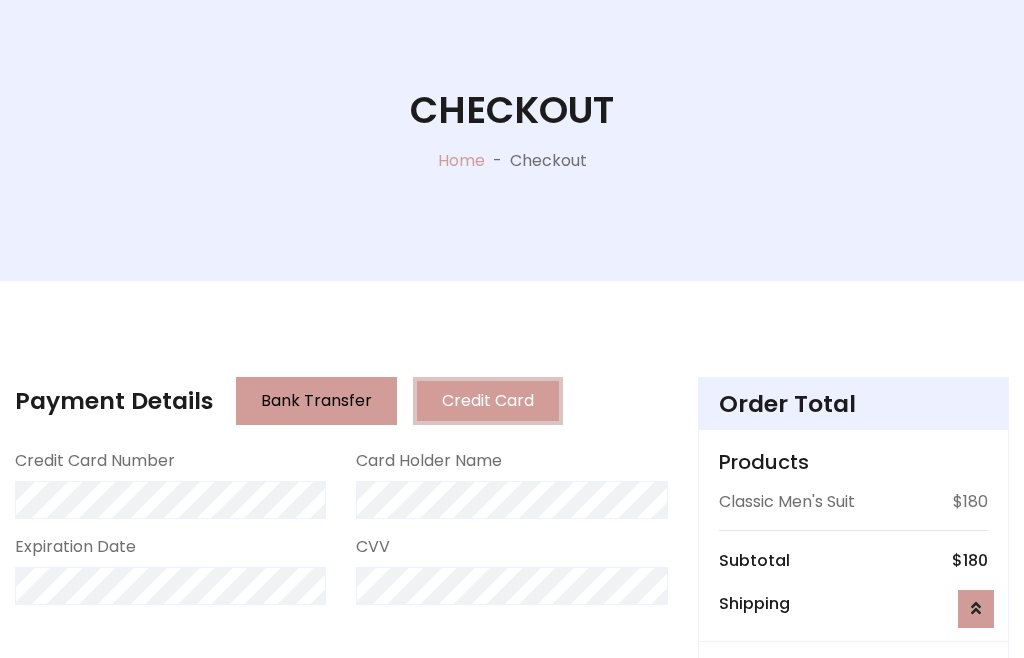 click on "Go to shipping" at bounding box center [853, 817] 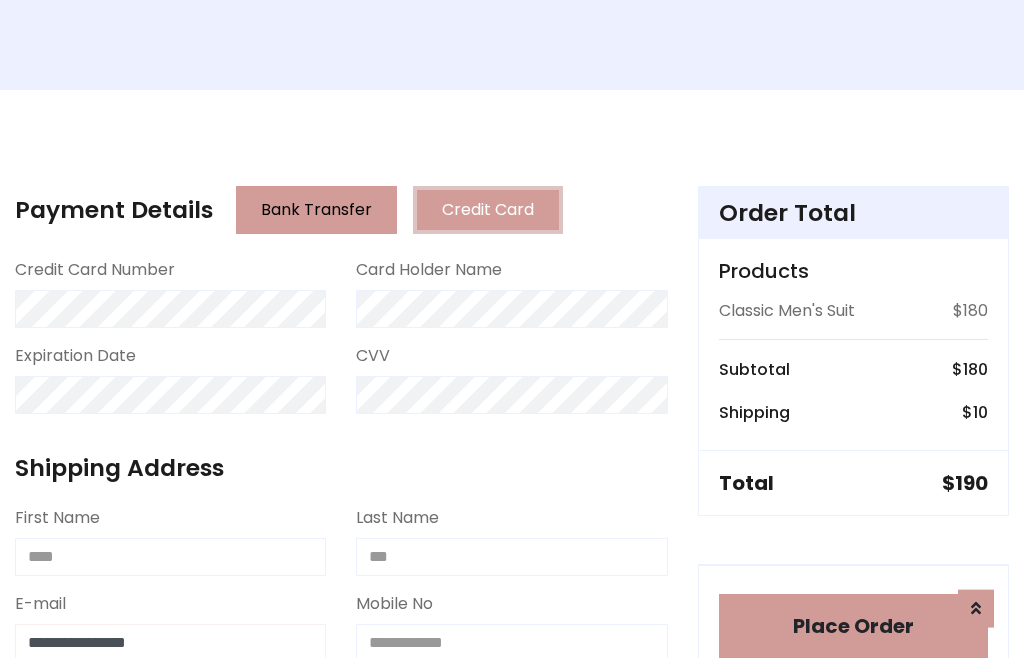 type on "**********" 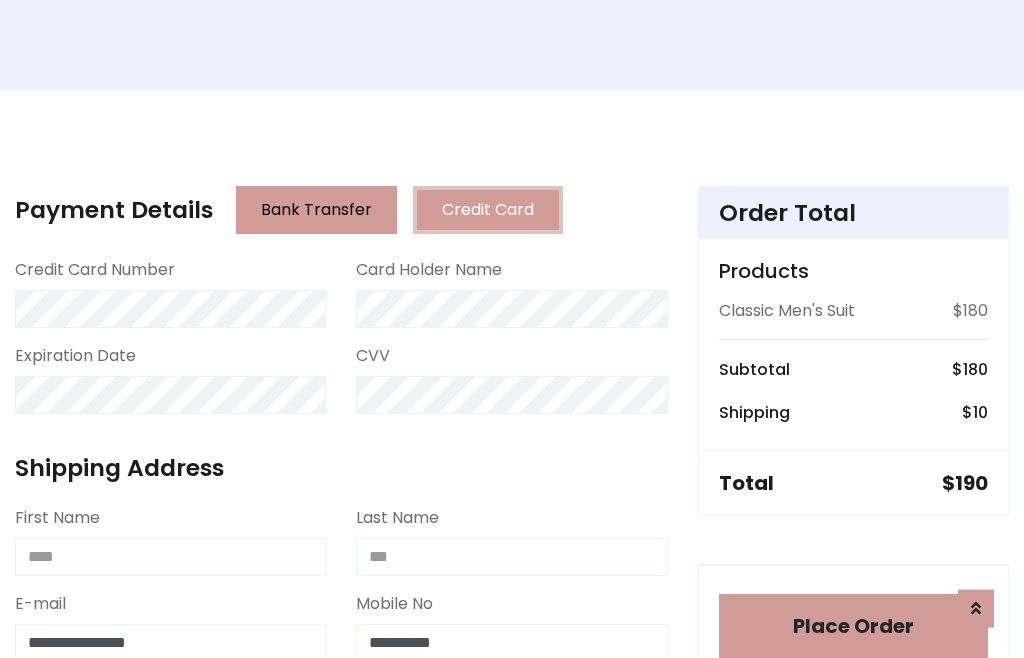 scroll, scrollTop: 573, scrollLeft: 0, axis: vertical 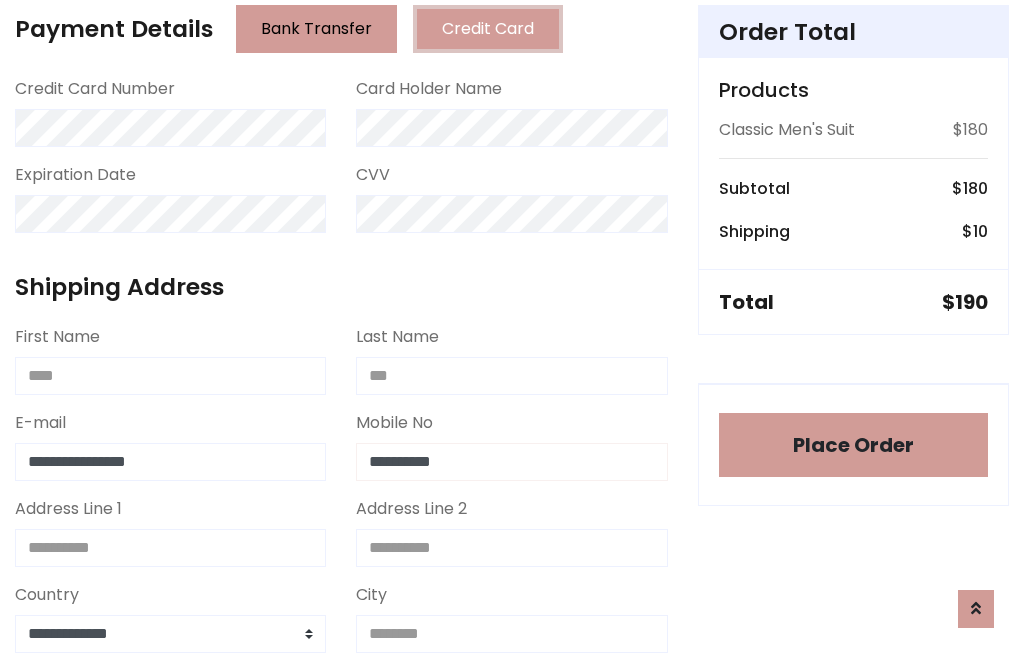 type on "**********" 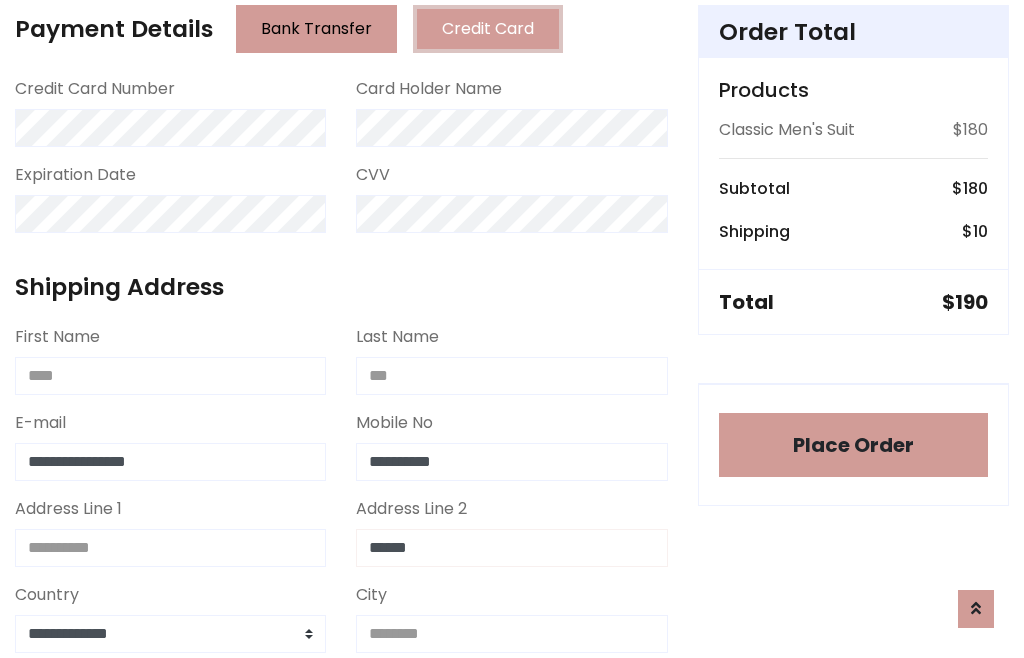 type on "******" 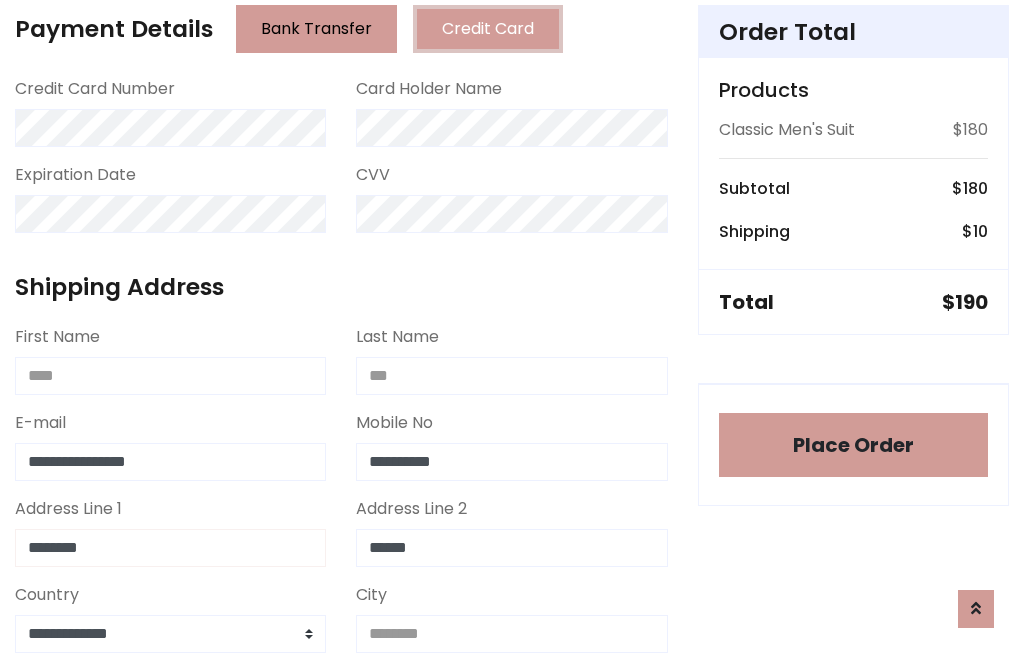 type on "********" 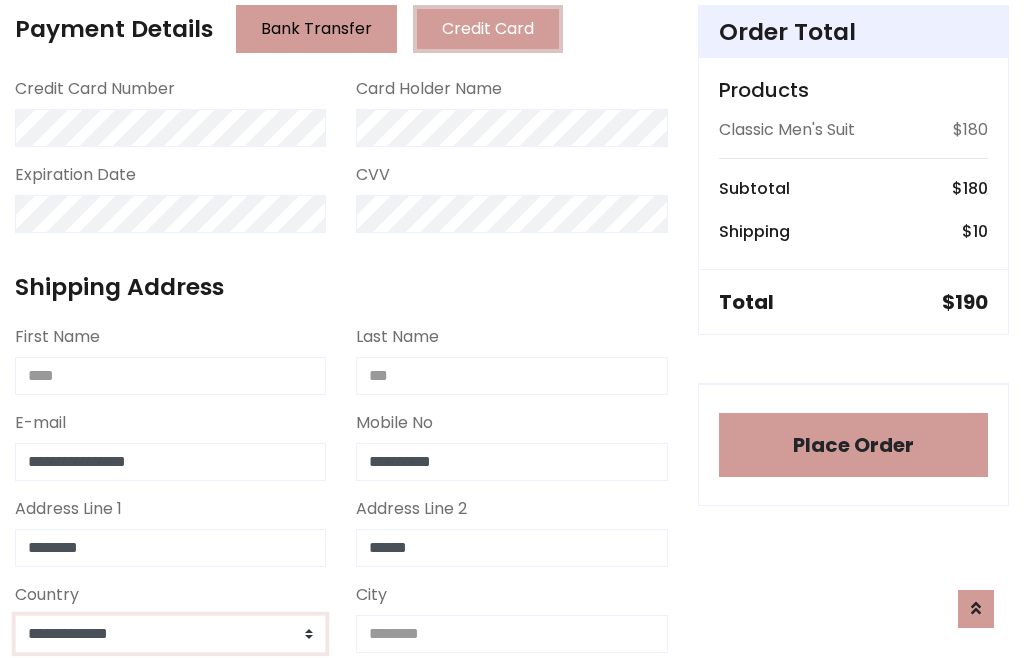 select on "*******" 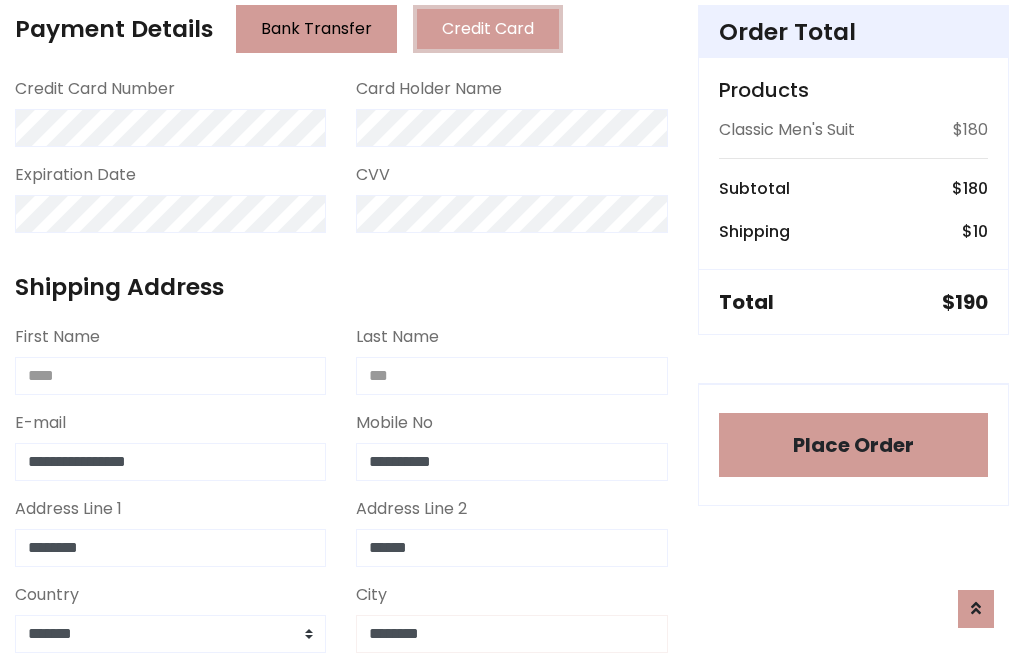 type on "********" 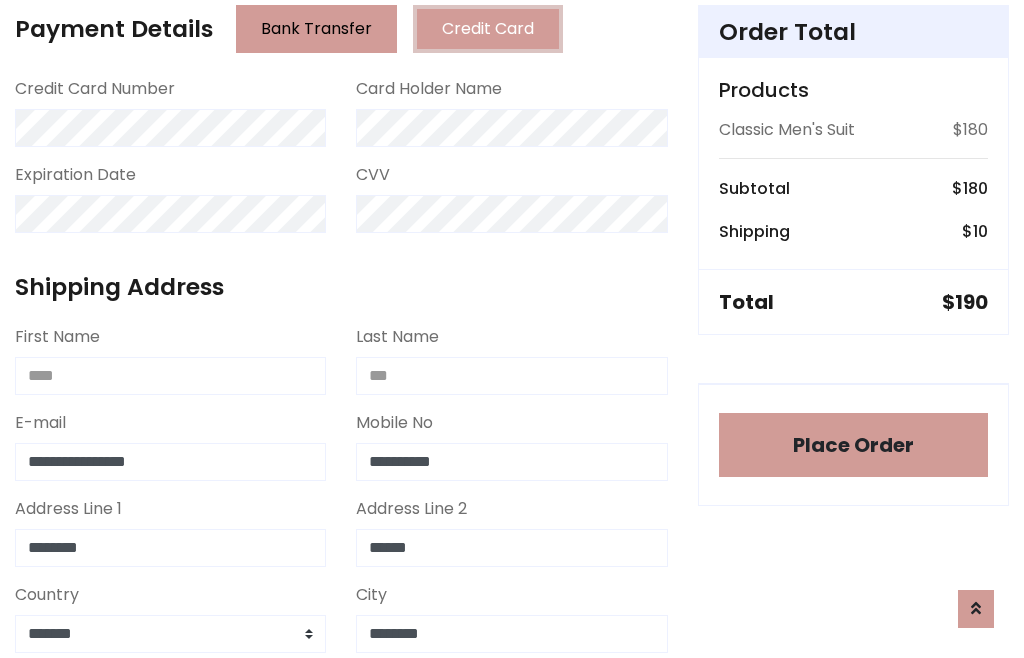 scroll, scrollTop: 654, scrollLeft: 0, axis: vertical 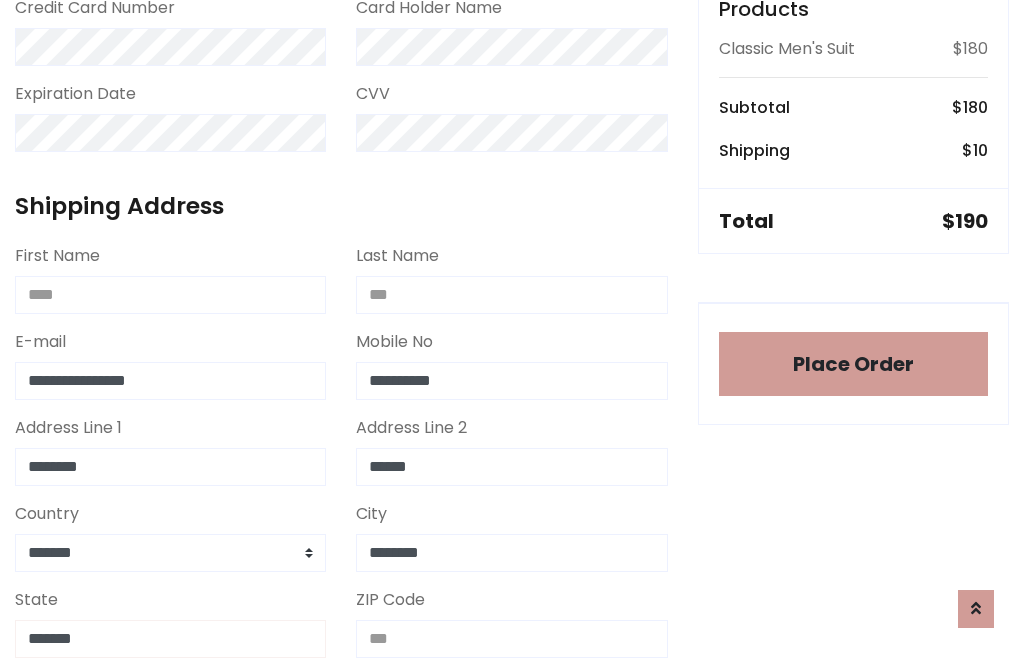type on "*******" 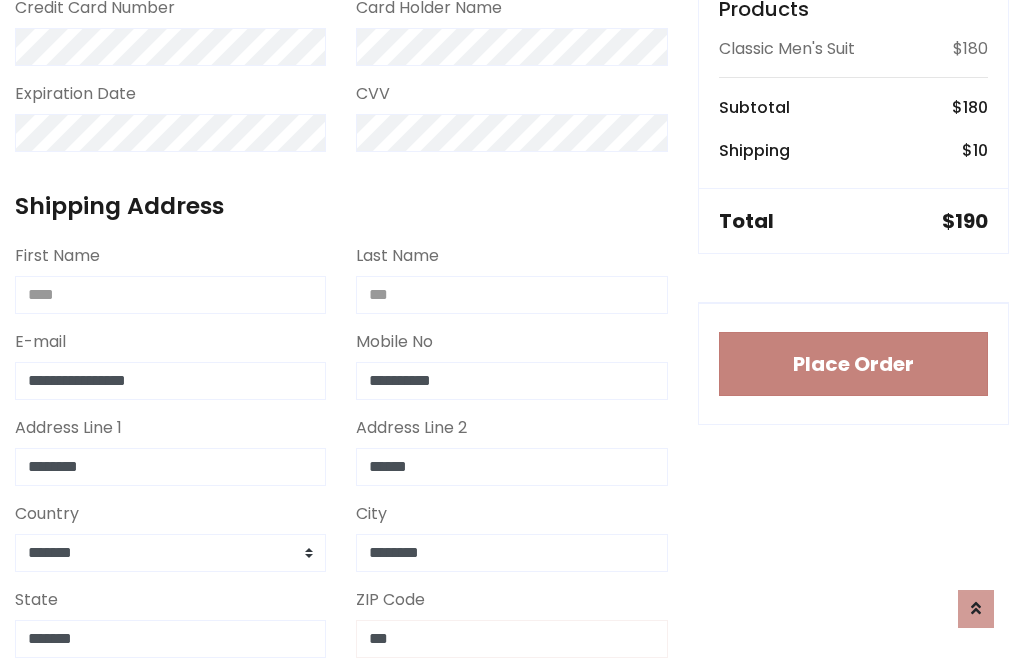 type on "***" 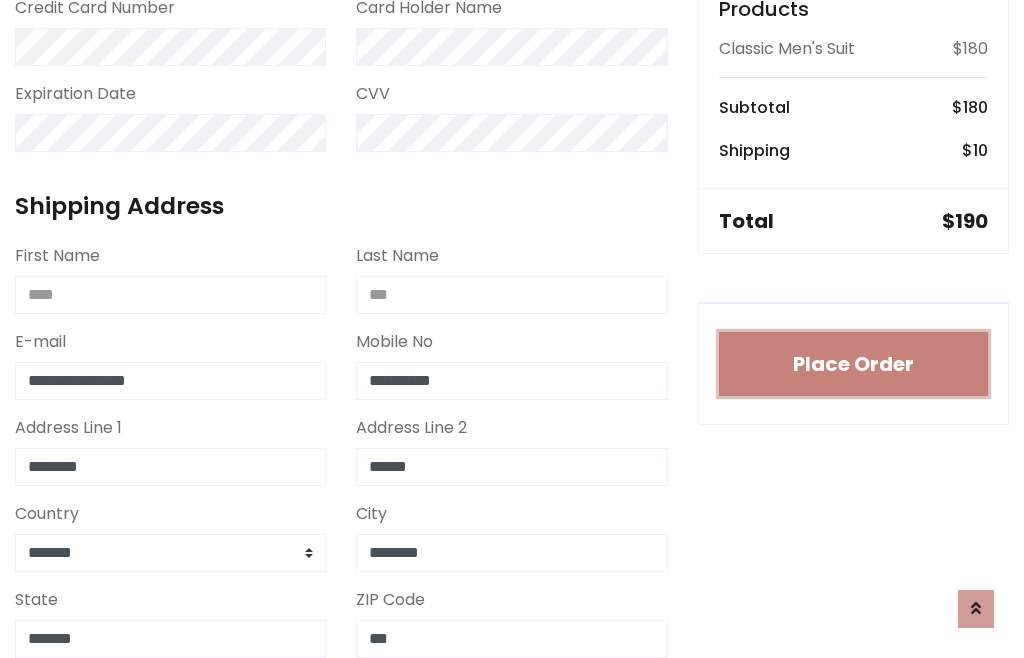 click on "Place Order" at bounding box center [853, 364] 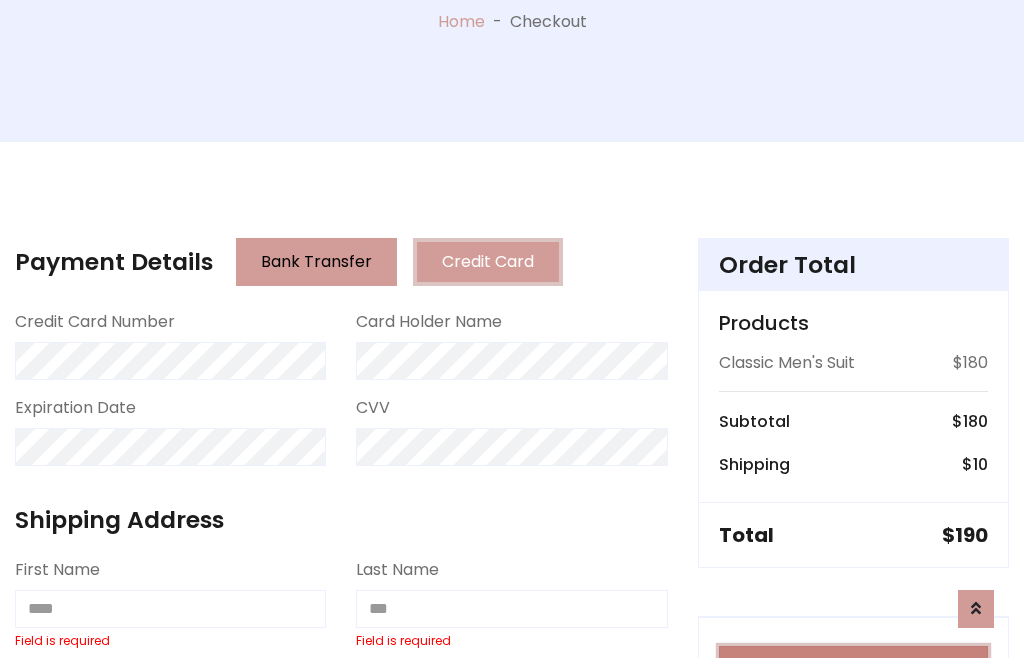 scroll, scrollTop: 0, scrollLeft: 0, axis: both 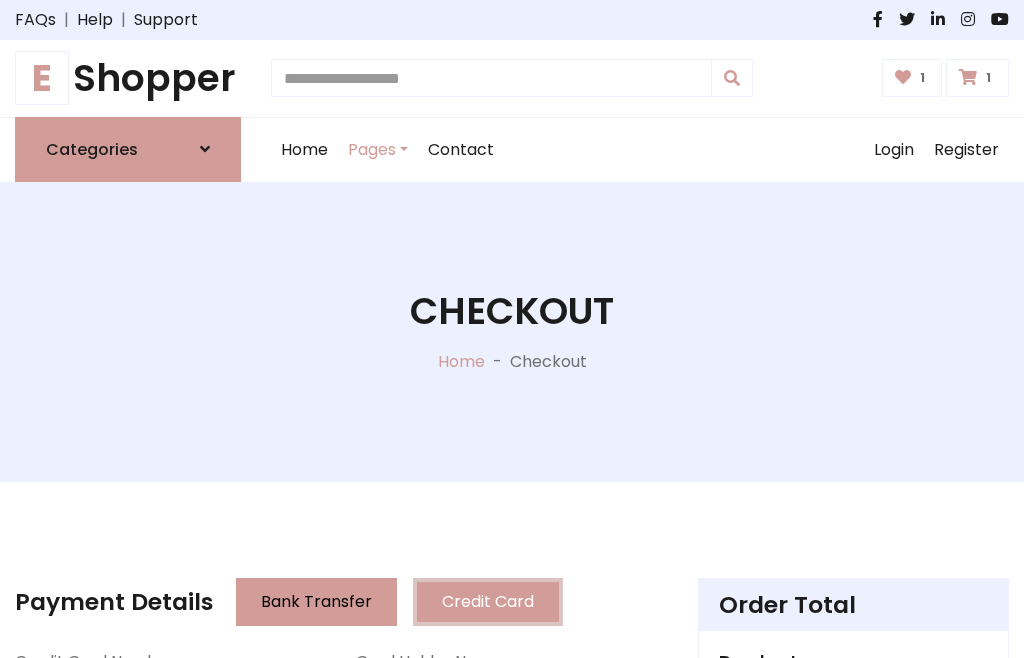 click on "E" at bounding box center (42, 78) 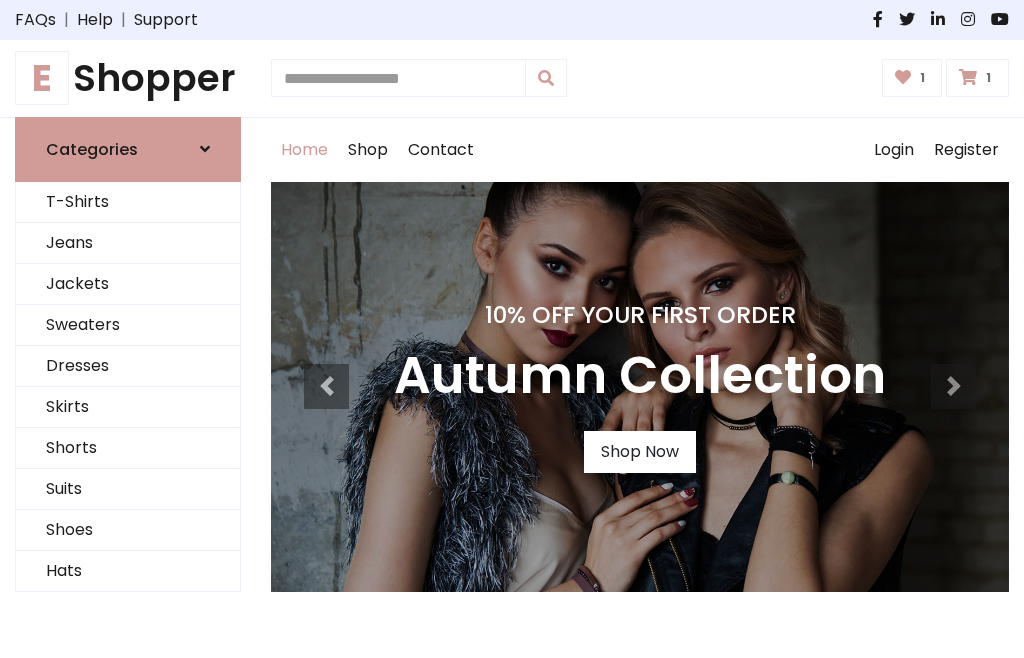 scroll, scrollTop: 0, scrollLeft: 0, axis: both 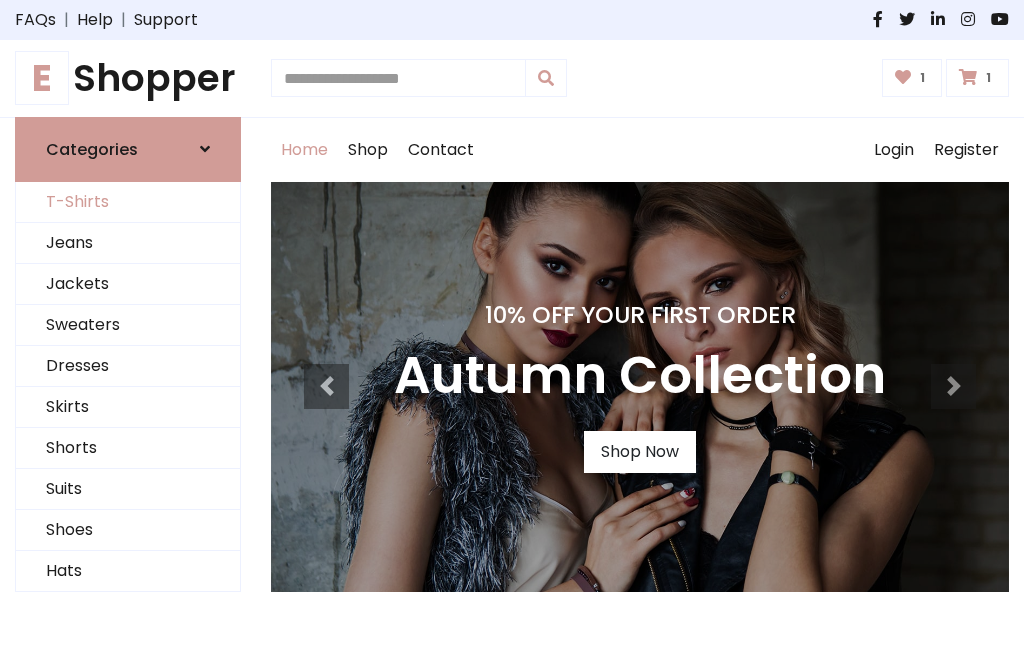 click on "T-Shirts" at bounding box center (128, 202) 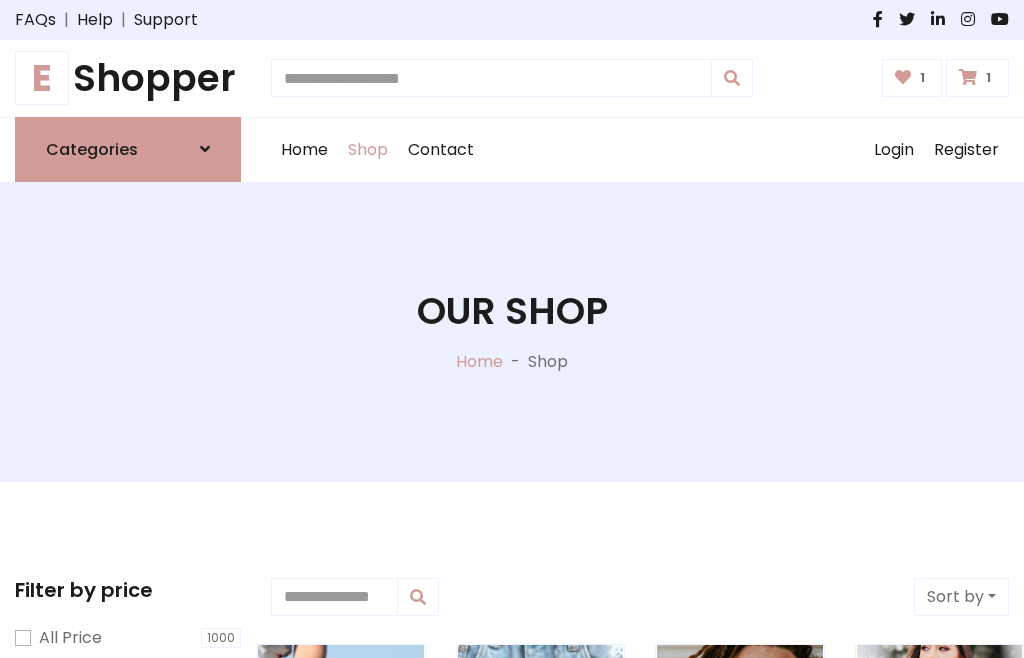 scroll, scrollTop: 0, scrollLeft: 0, axis: both 